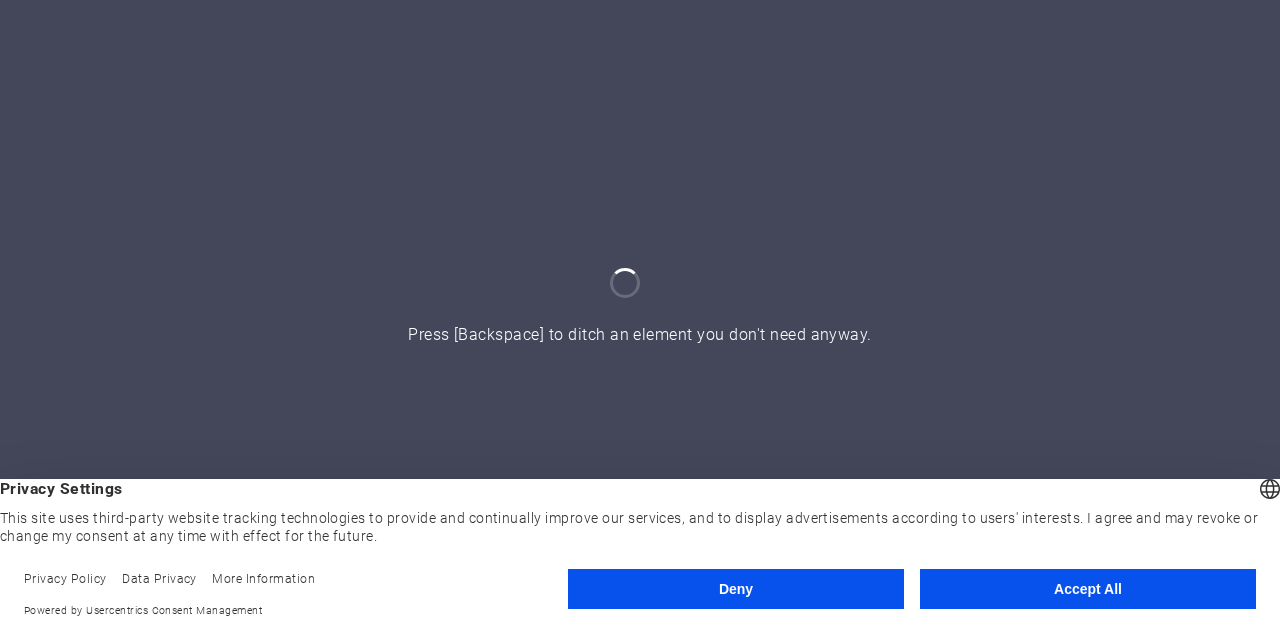 scroll, scrollTop: 0, scrollLeft: 0, axis: both 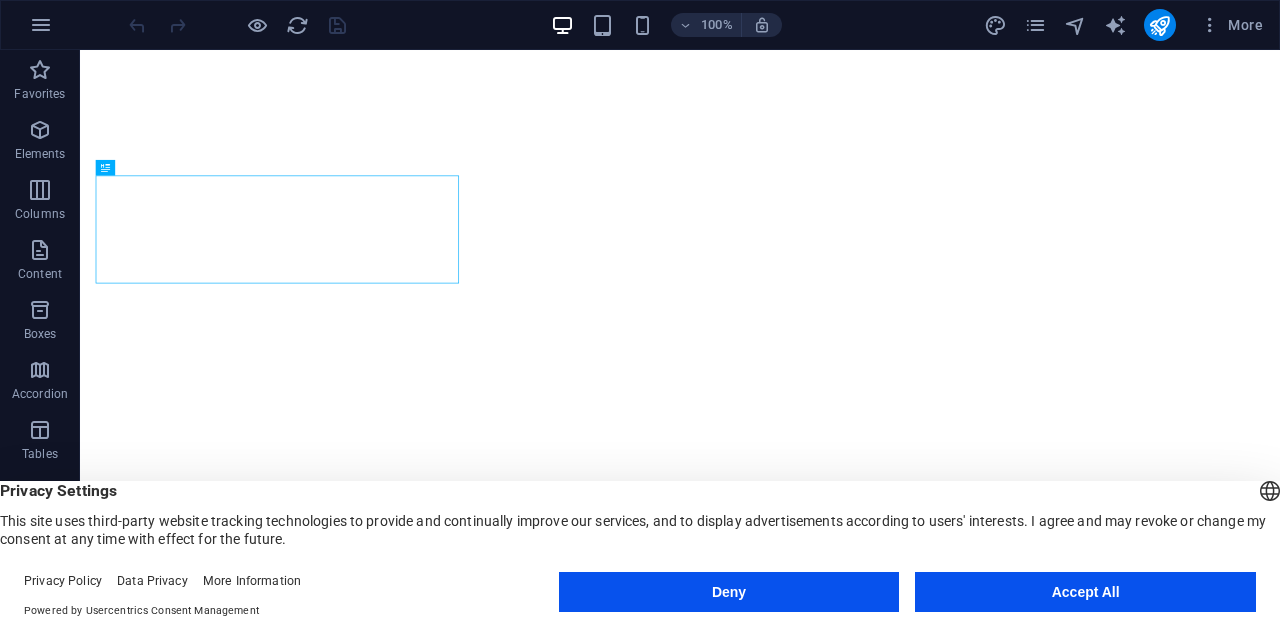 click on "Favorites Elements Columns Content Boxes Accordion Tables Features Images Slider Header Footer Forms Marketing Collections" at bounding box center (40, 325) 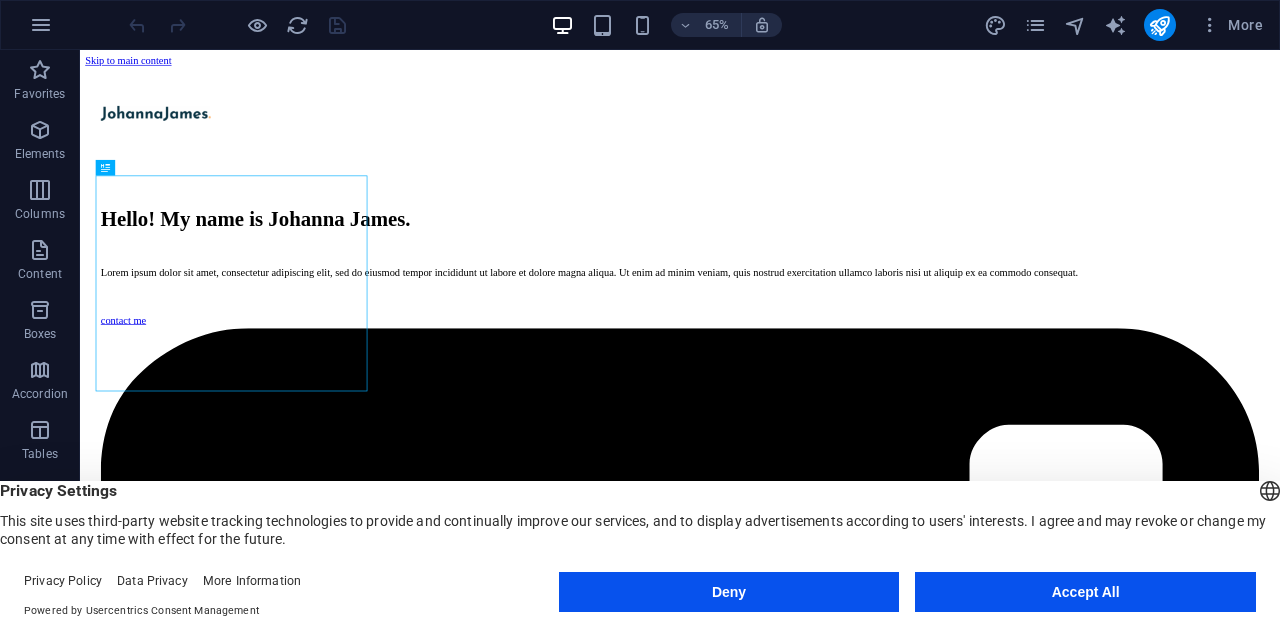 scroll, scrollTop: 0, scrollLeft: 0, axis: both 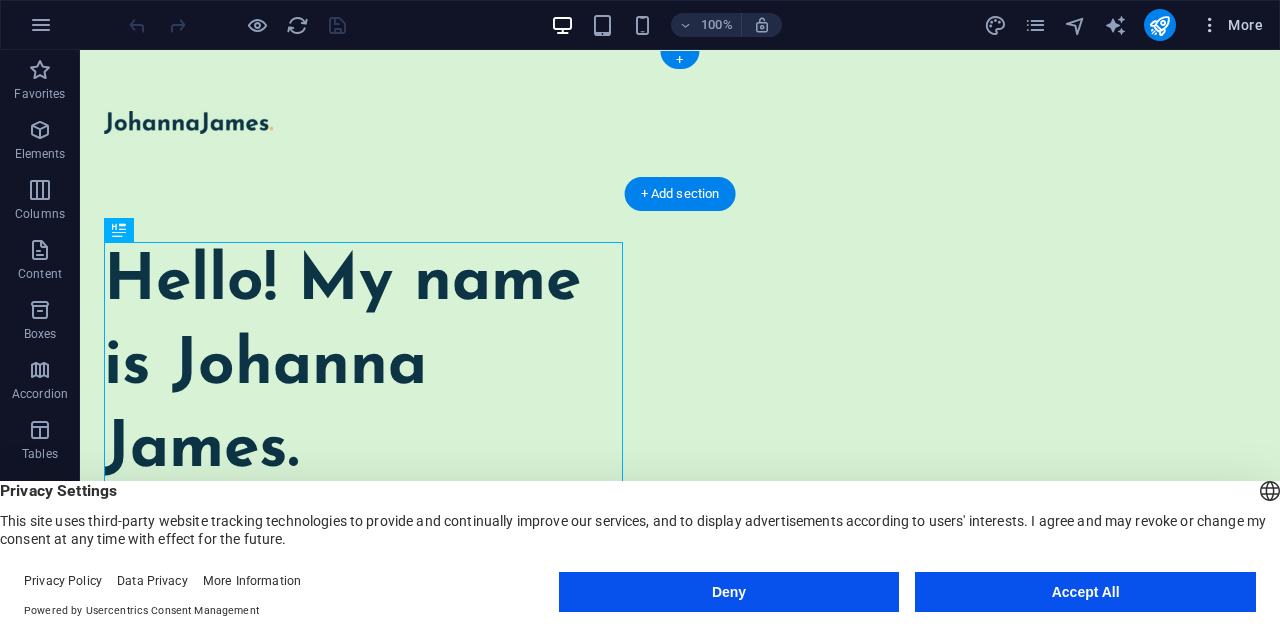 click at bounding box center [1210, 25] 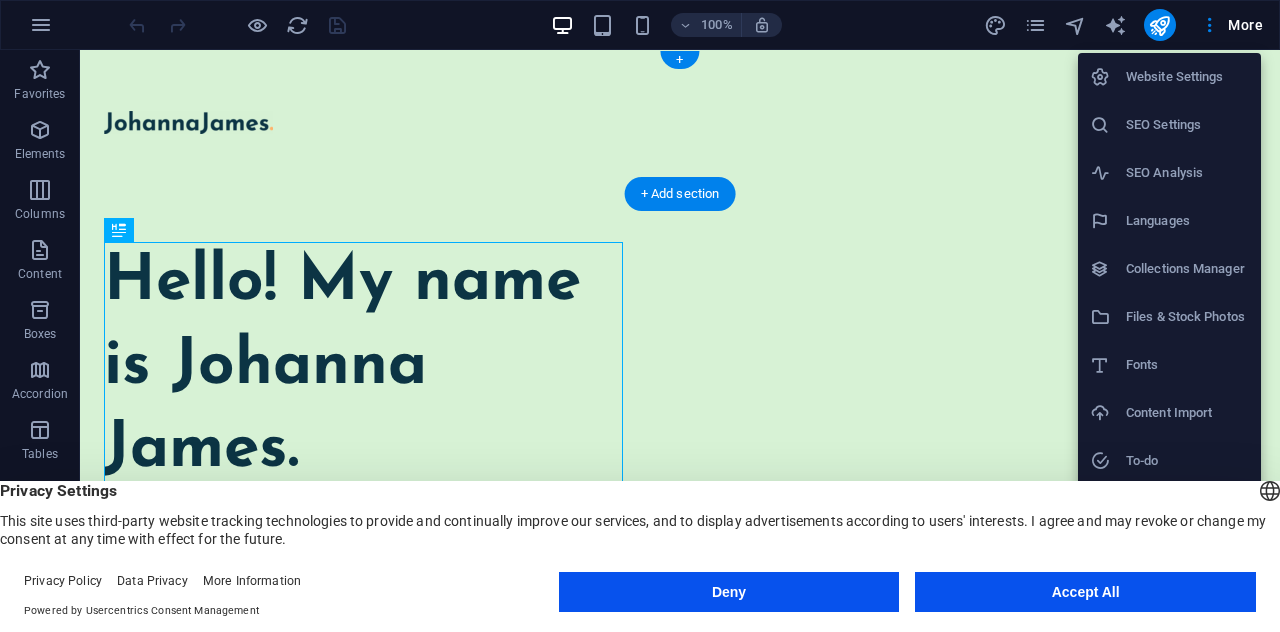 click at bounding box center (640, 316) 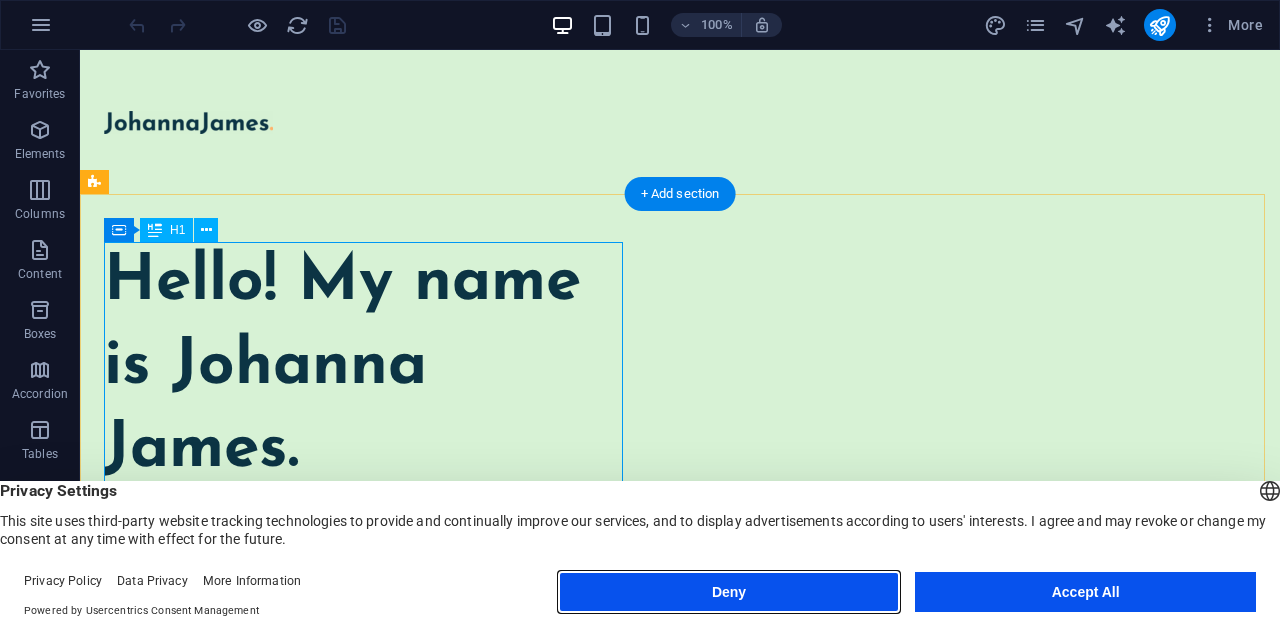 click on "Deny" at bounding box center (729, 592) 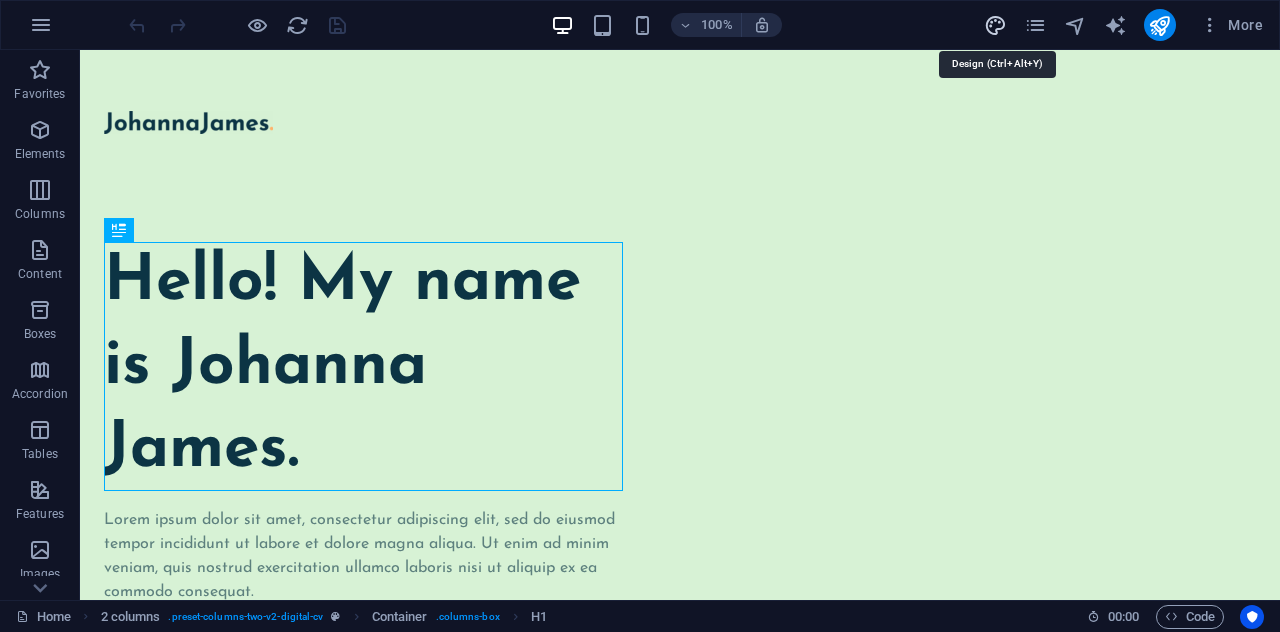 click at bounding box center (995, 25) 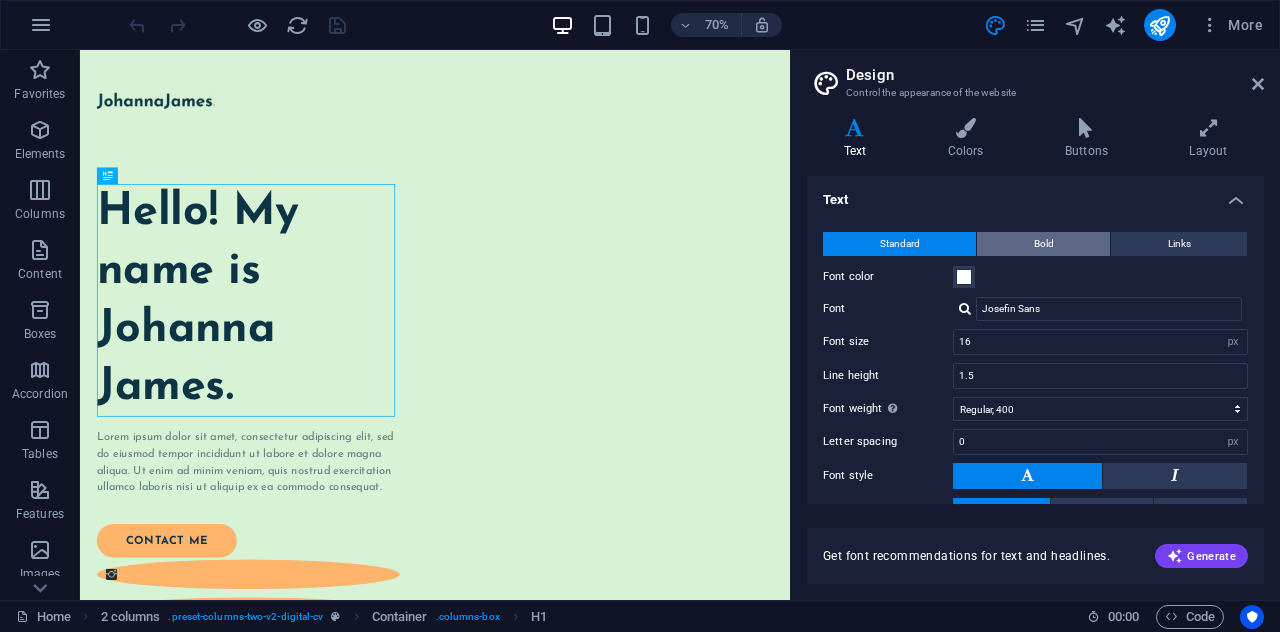 click on "Bold" at bounding box center (1044, 244) 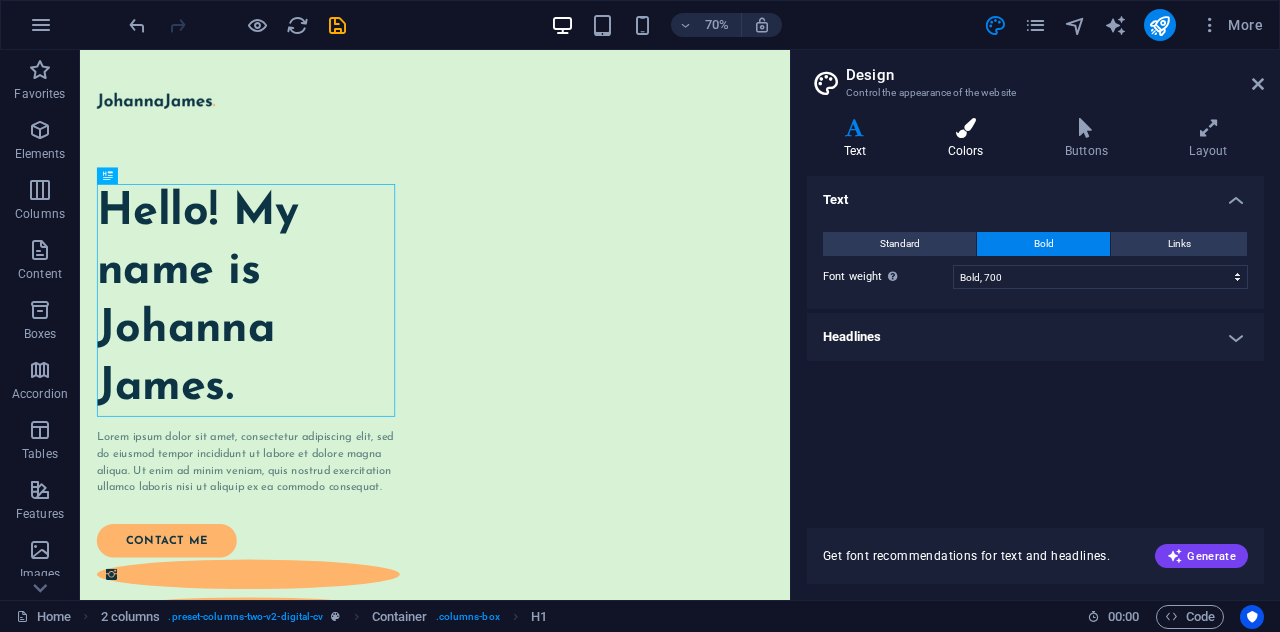 click at bounding box center [965, 128] 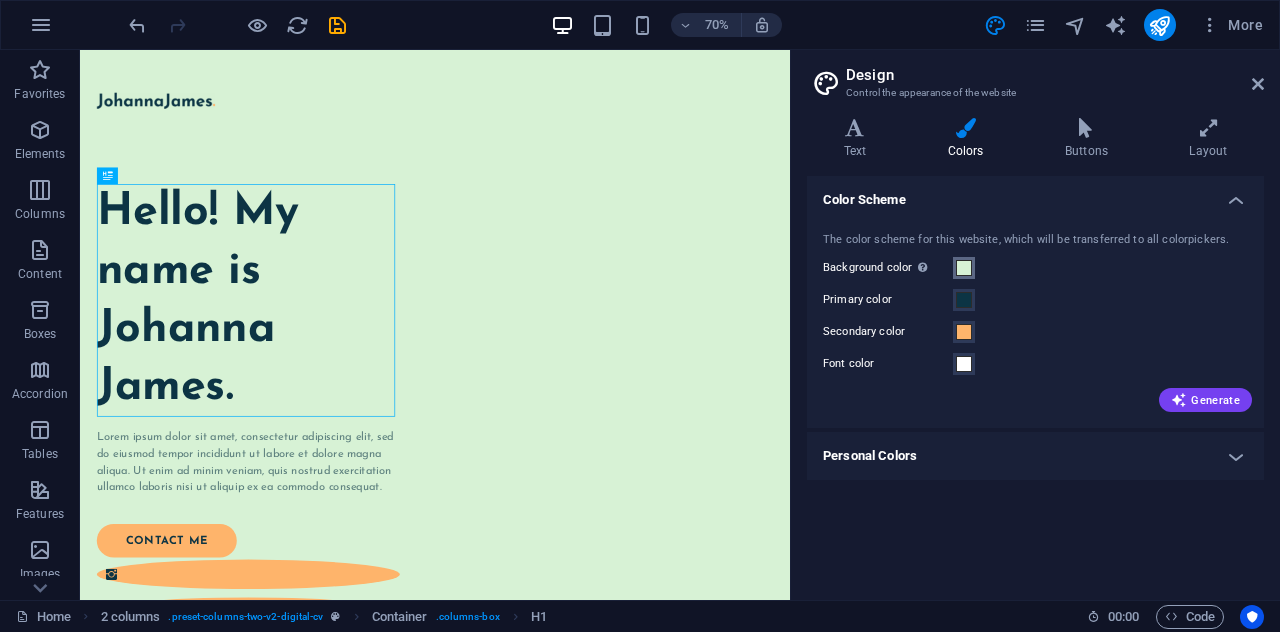 click at bounding box center [964, 268] 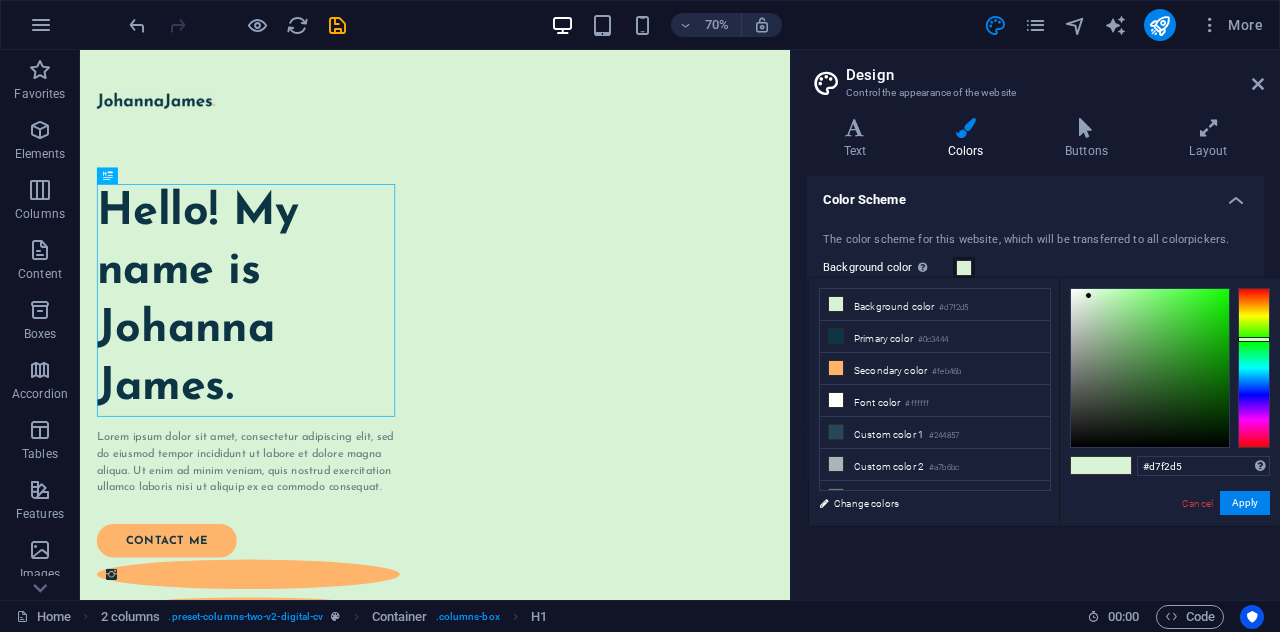 type on "#000300" 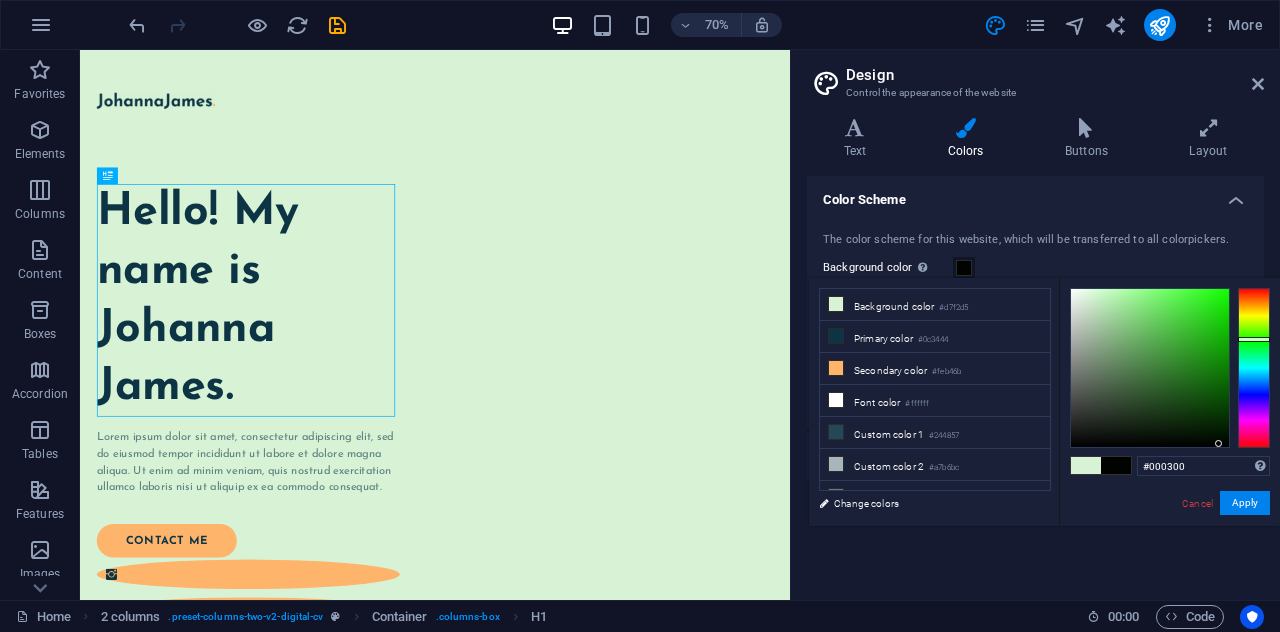 click at bounding box center [1150, 368] 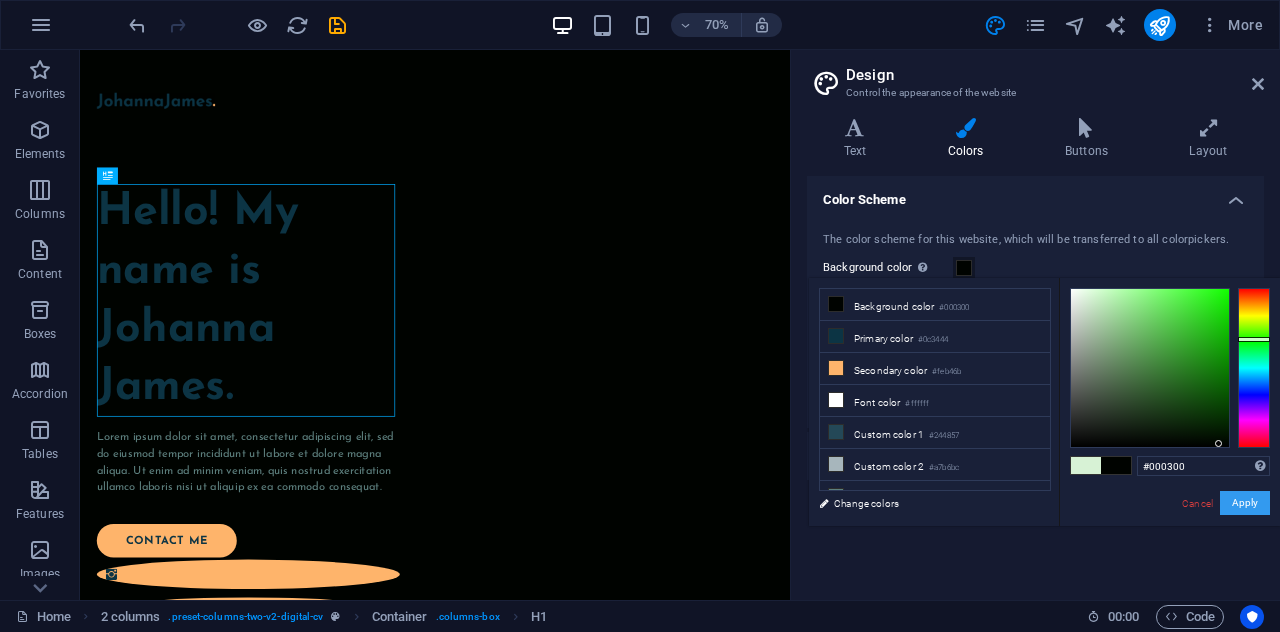 click on "Apply" at bounding box center (1245, 503) 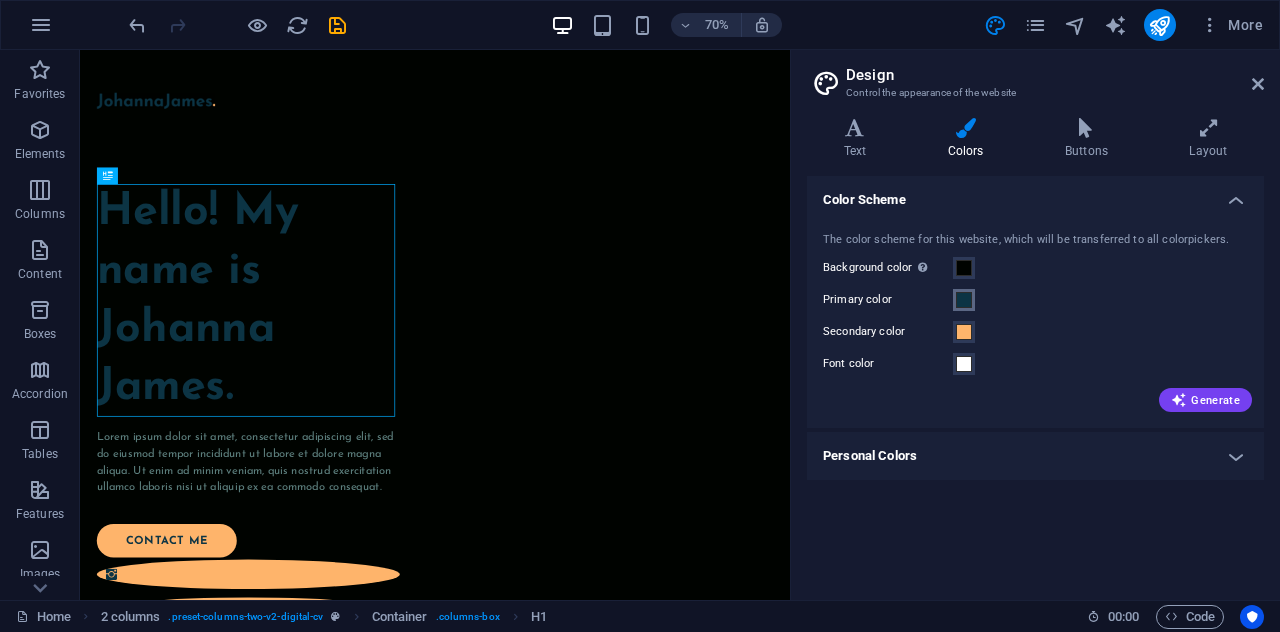 click at bounding box center [964, 300] 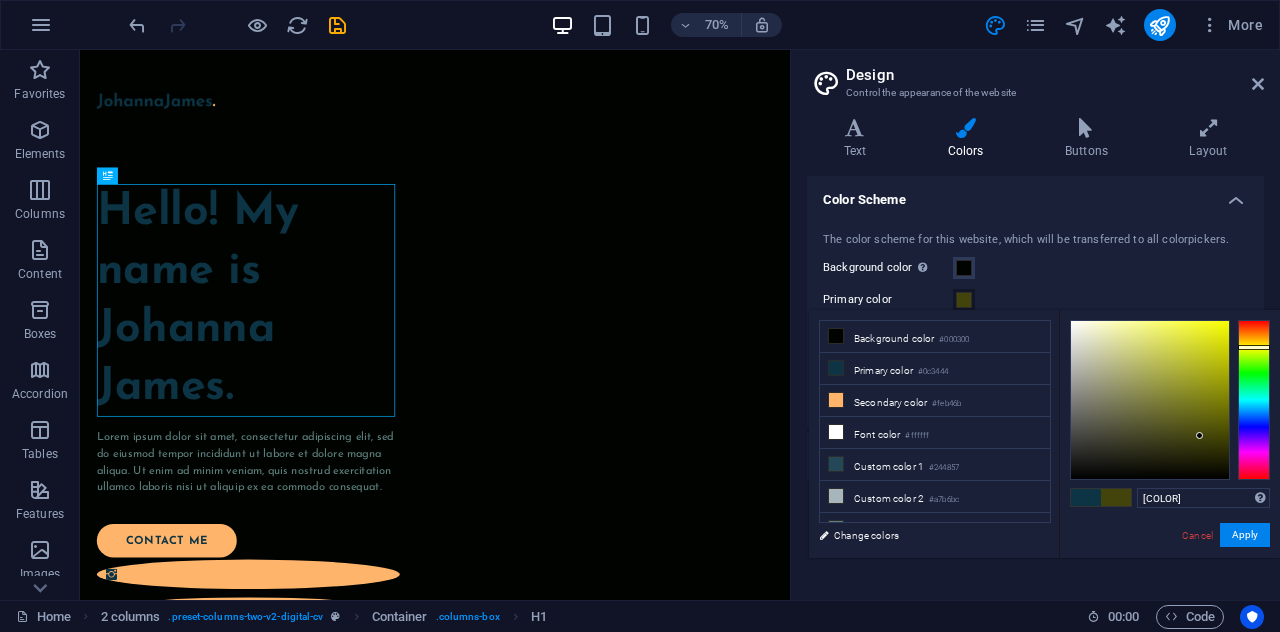 click at bounding box center (1254, 400) 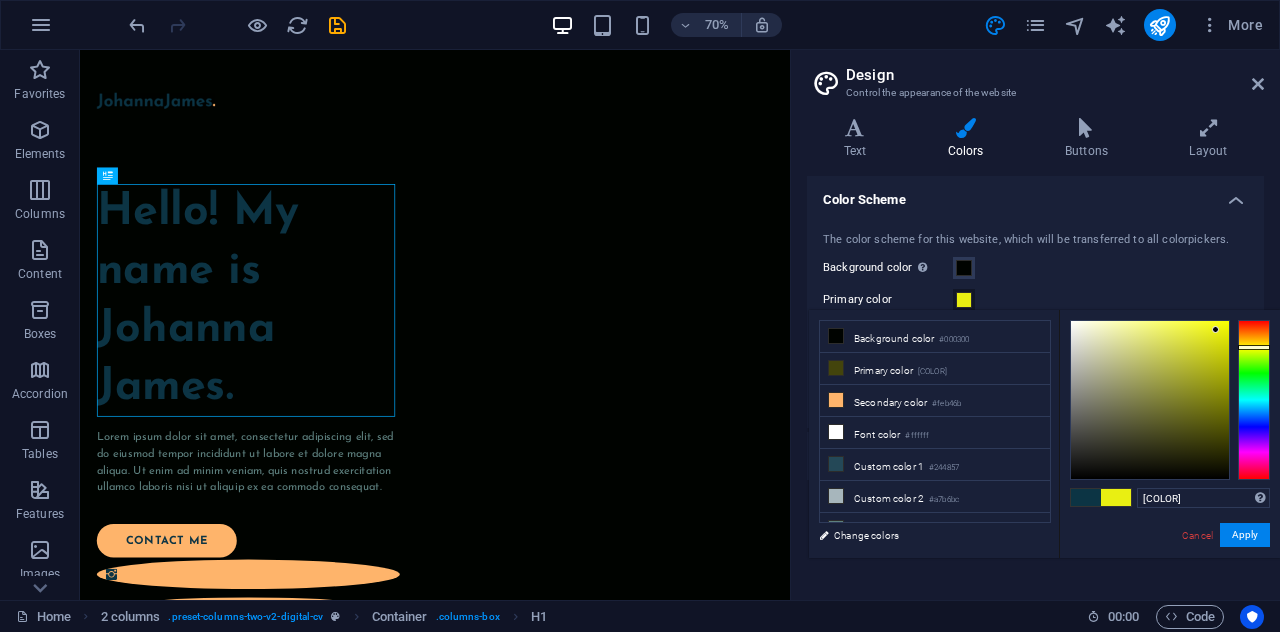 click at bounding box center [1150, 400] 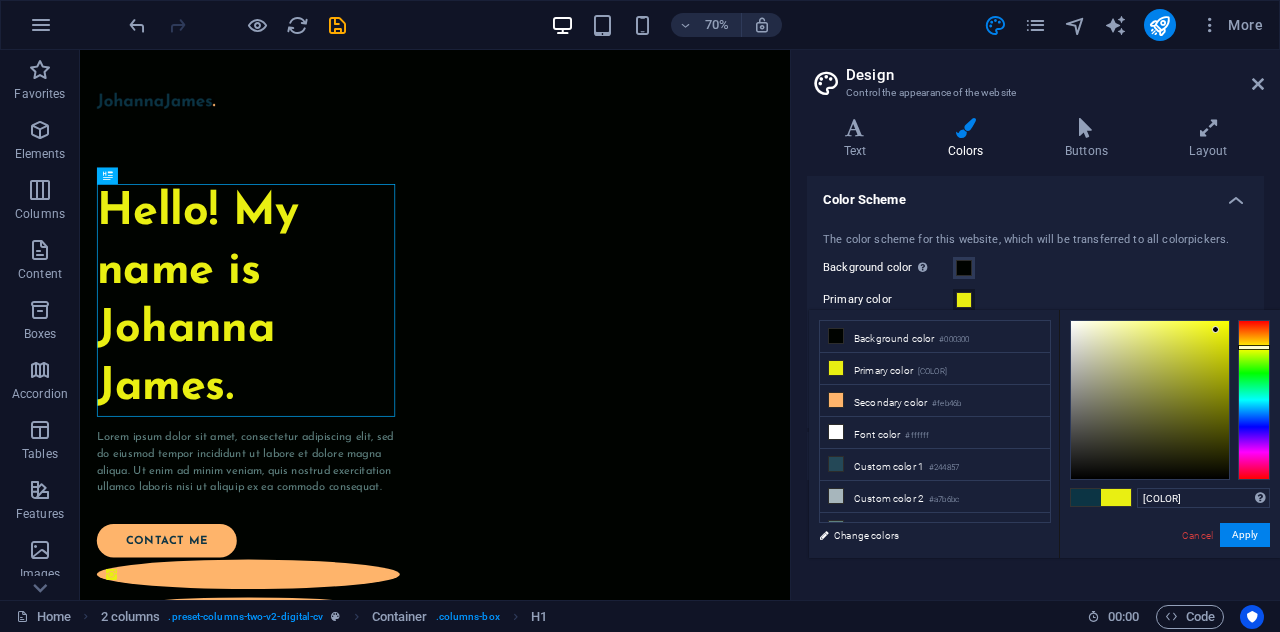 type on "[COLOR]" 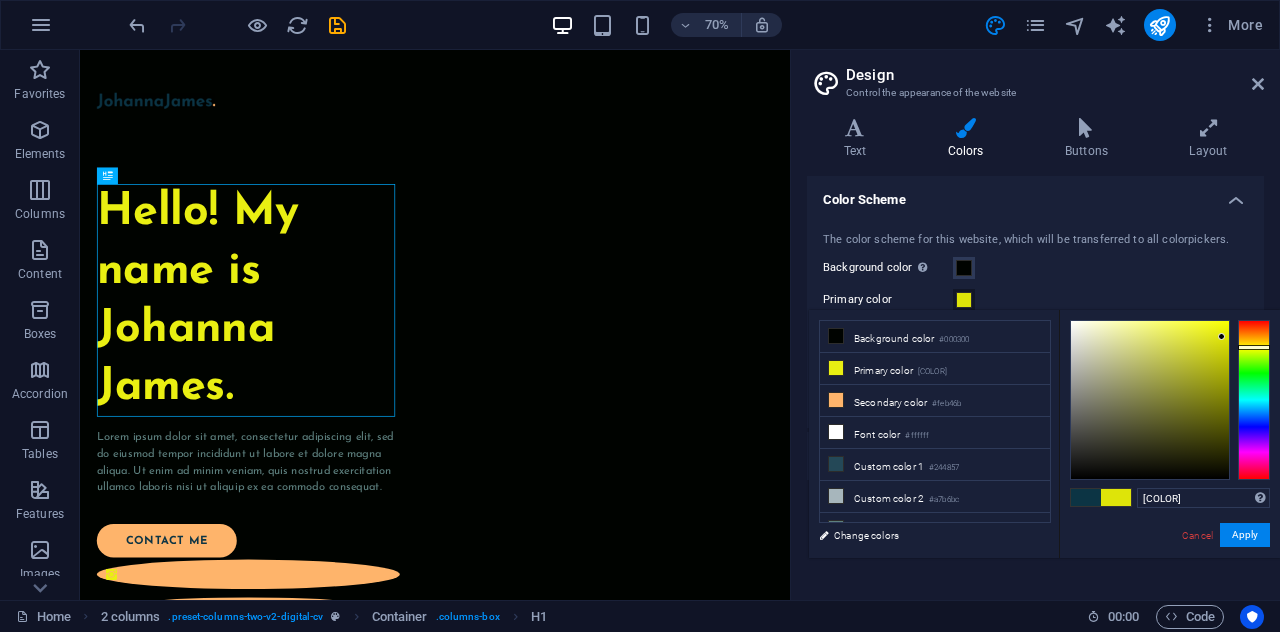 click at bounding box center [1150, 400] 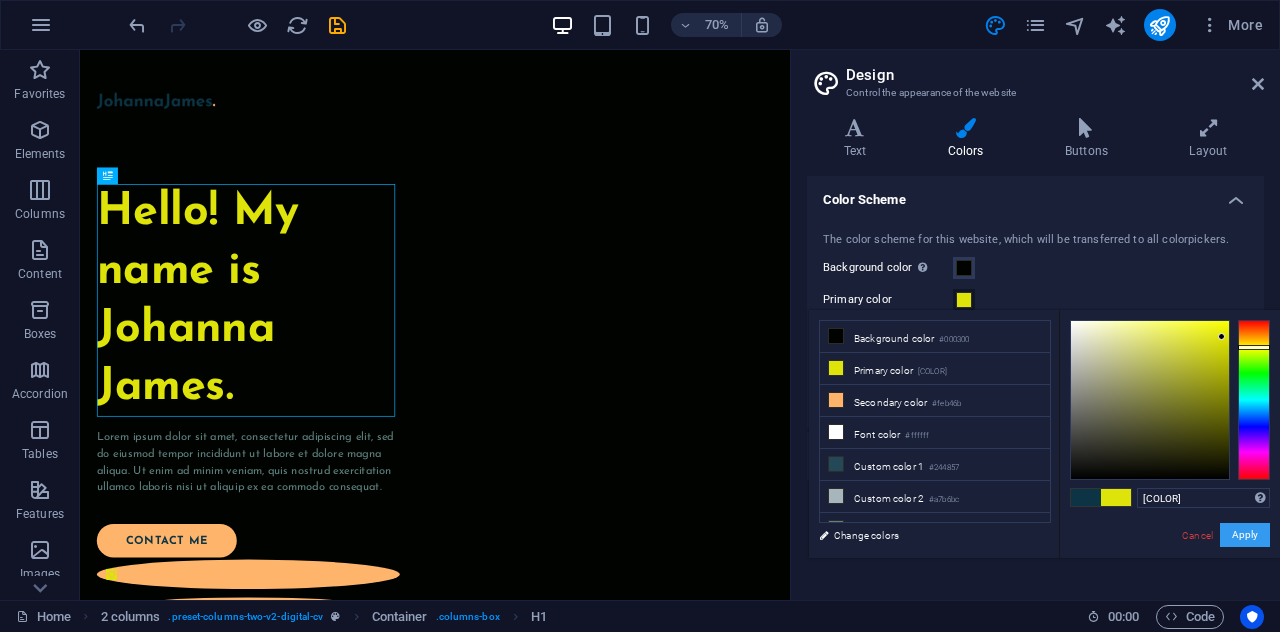 click on "Apply" at bounding box center [1245, 535] 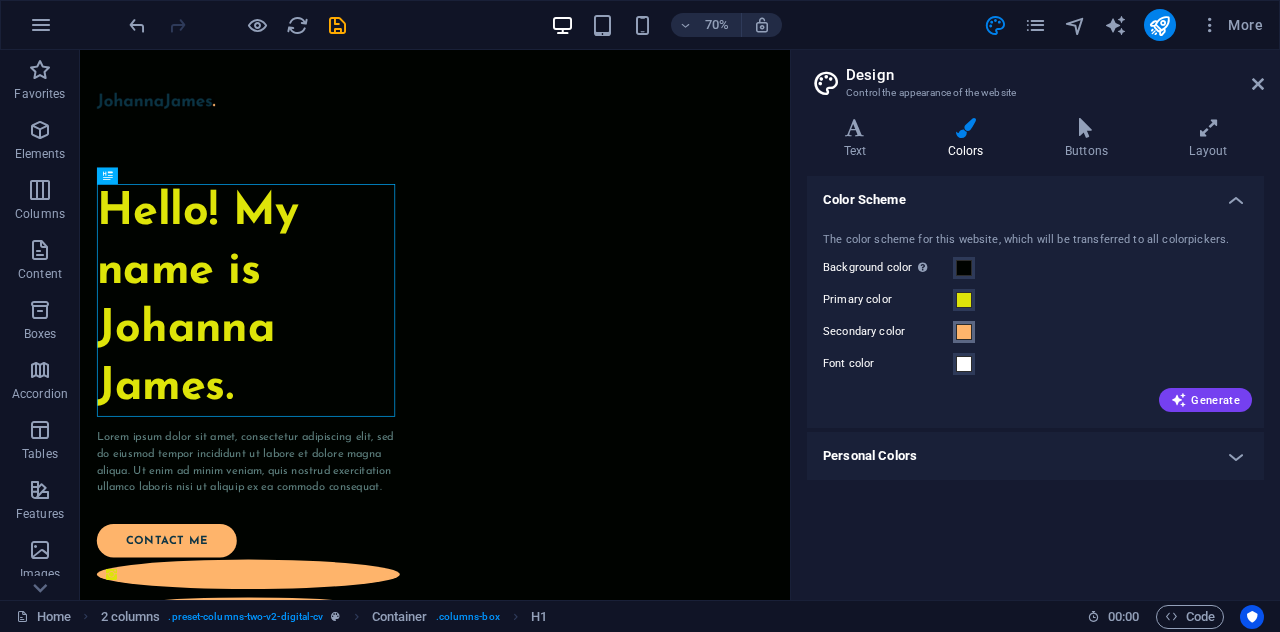click at bounding box center (964, 332) 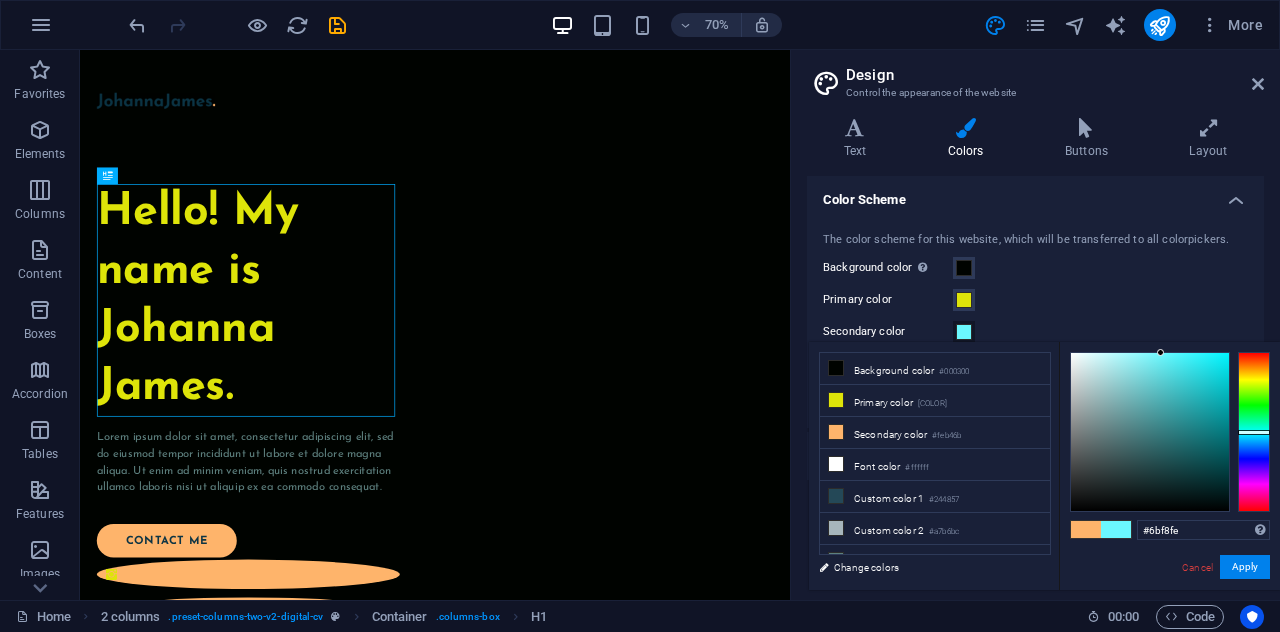 click at bounding box center [1254, 432] 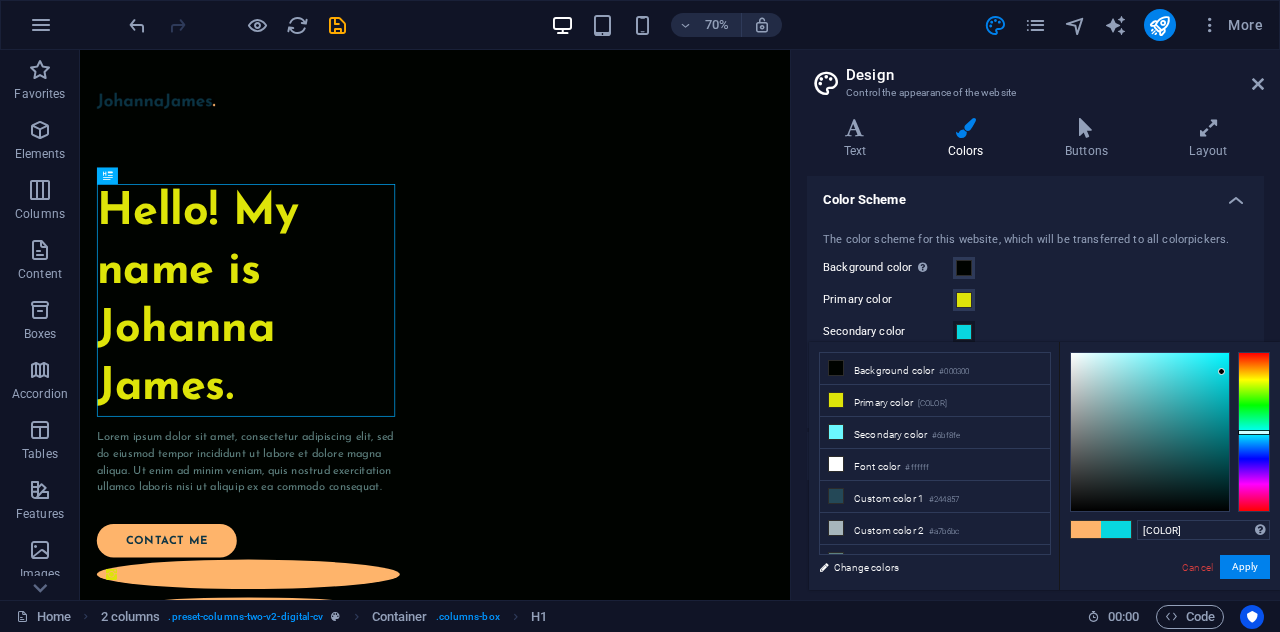 click at bounding box center [1150, 432] 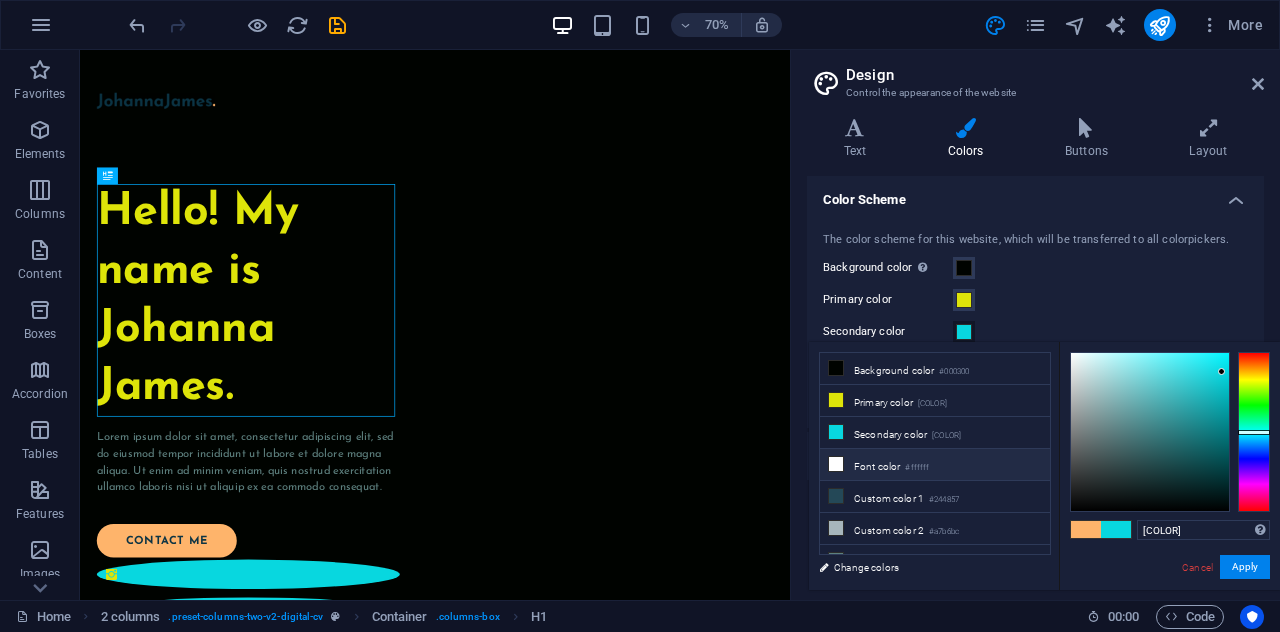 click on "Font color
#ffffff" at bounding box center (935, 465) 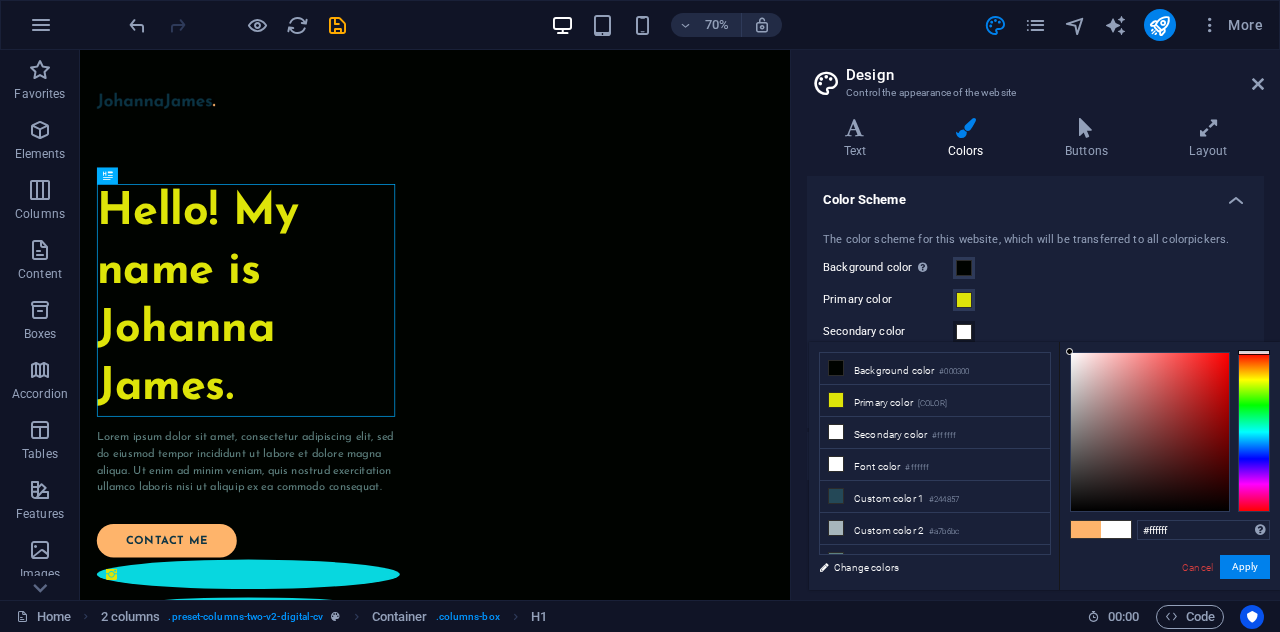 click on "Font color
#ffffff" at bounding box center (935, 465) 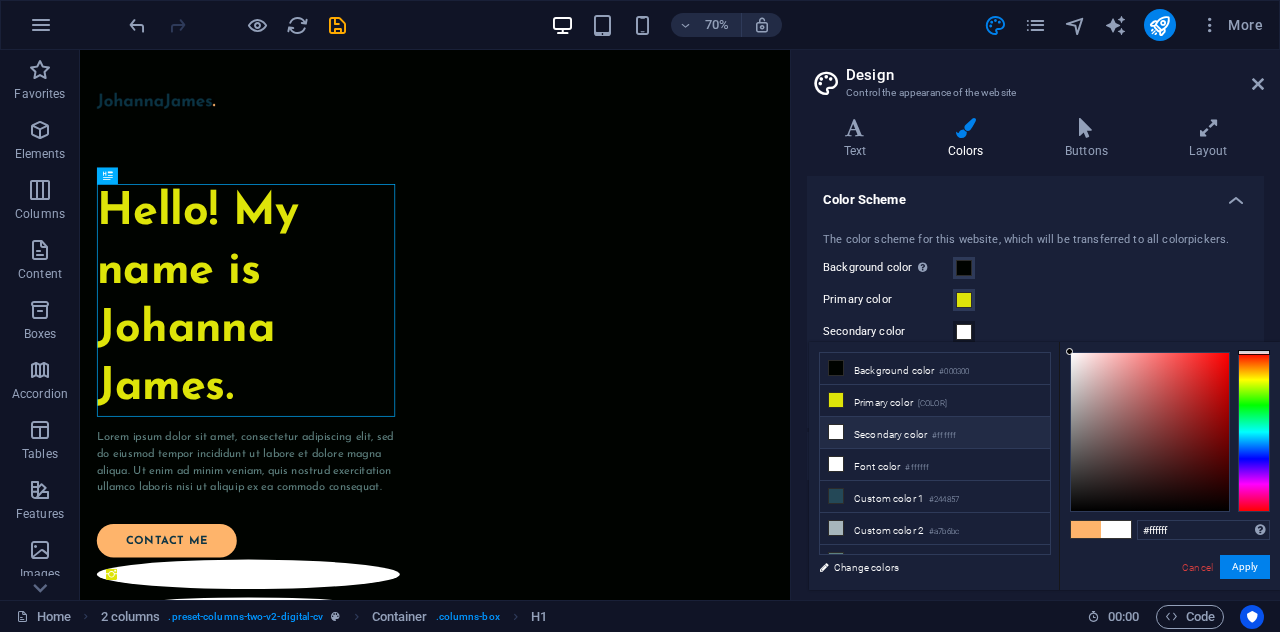 click at bounding box center (836, 432) 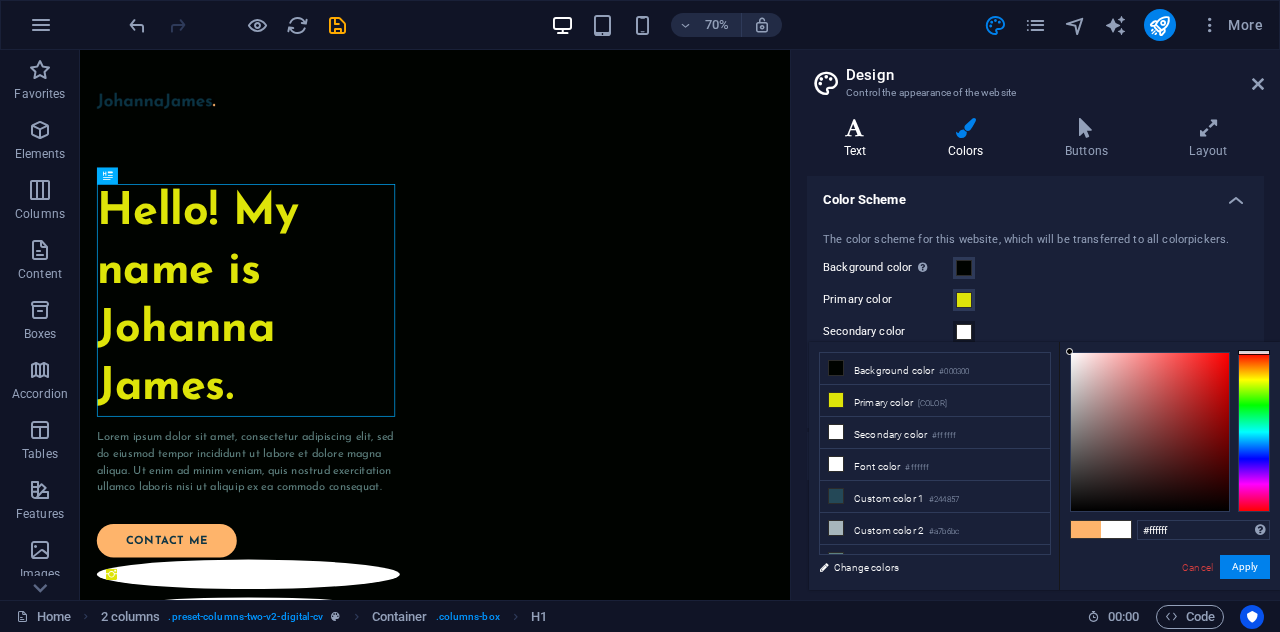 click at bounding box center [855, 128] 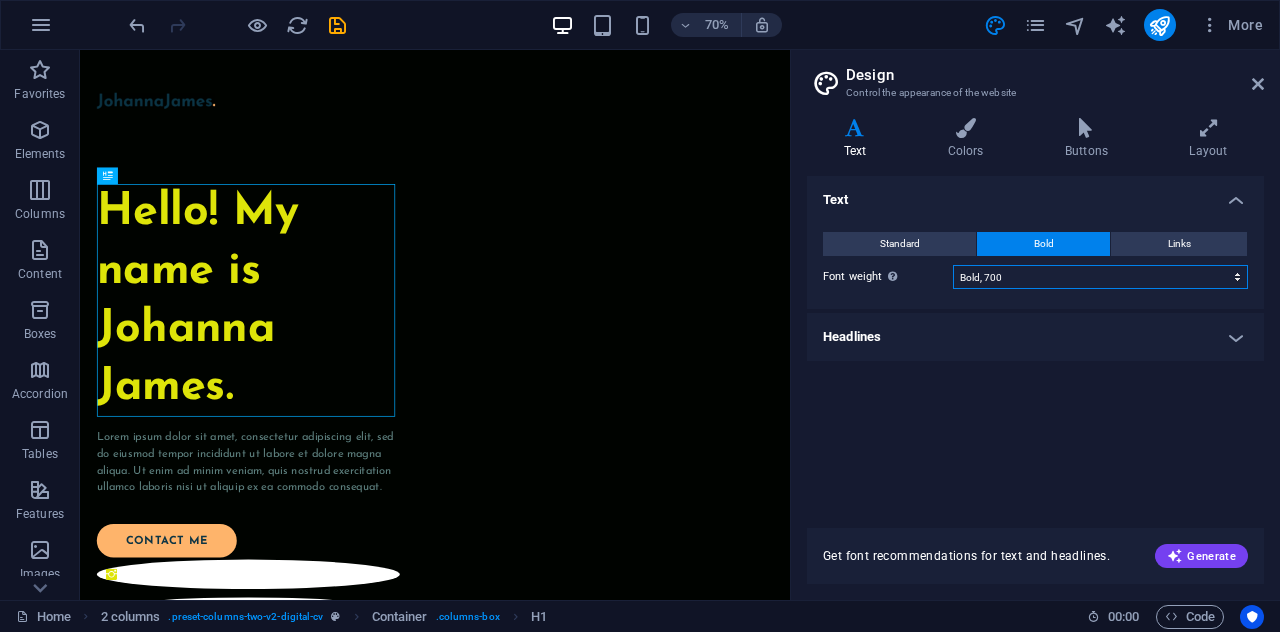 select on "800" 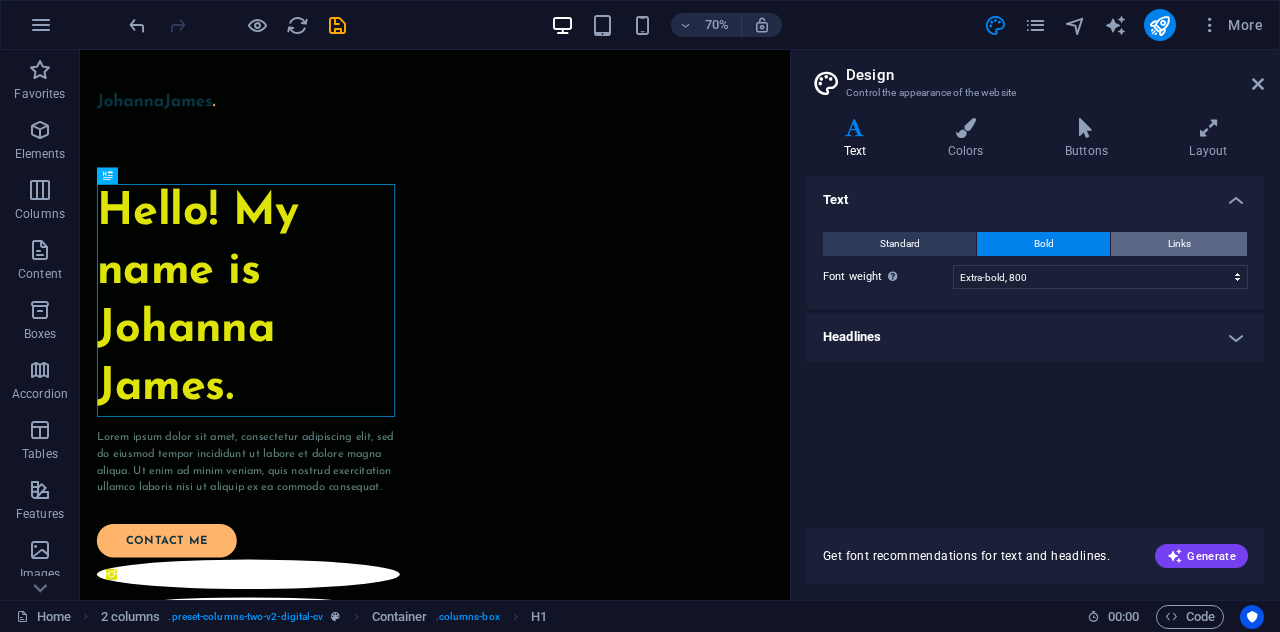click on "Links" at bounding box center (1179, 244) 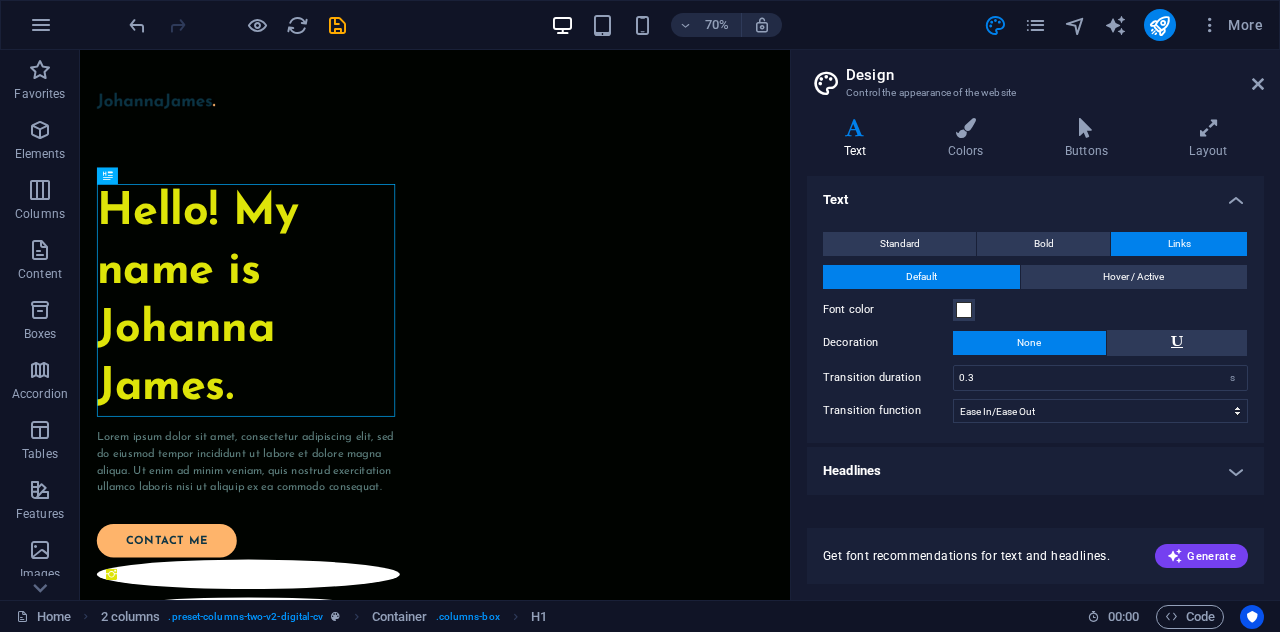 type 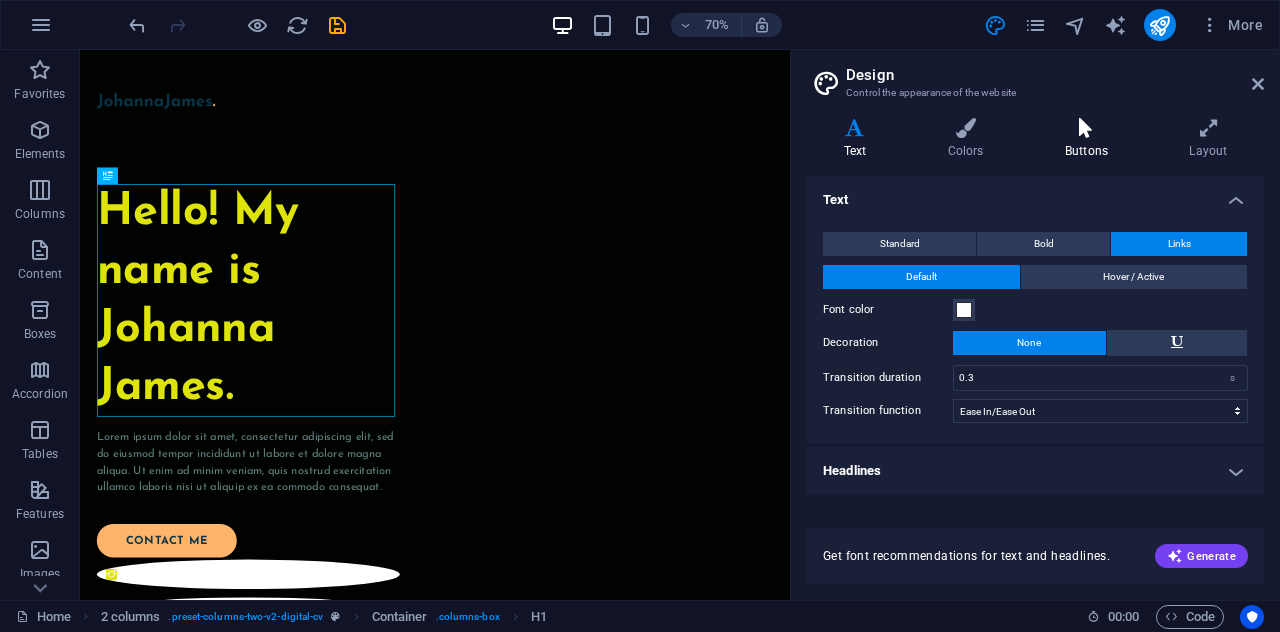 click at bounding box center (1086, 128) 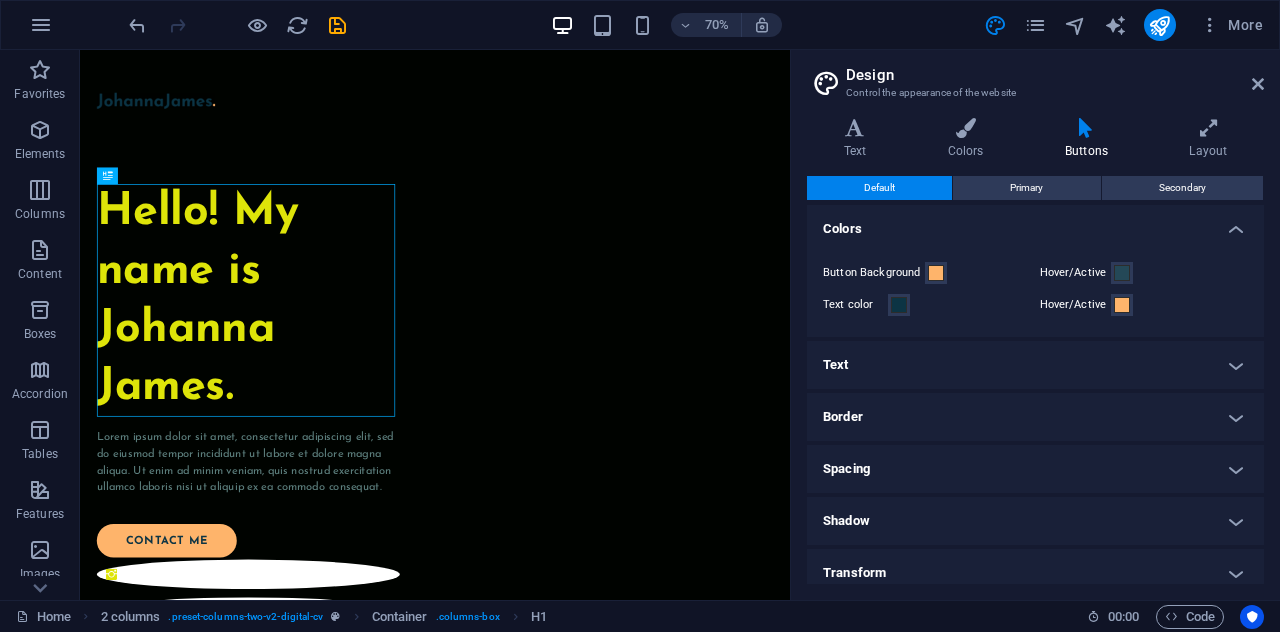click on "Border" at bounding box center [1035, 417] 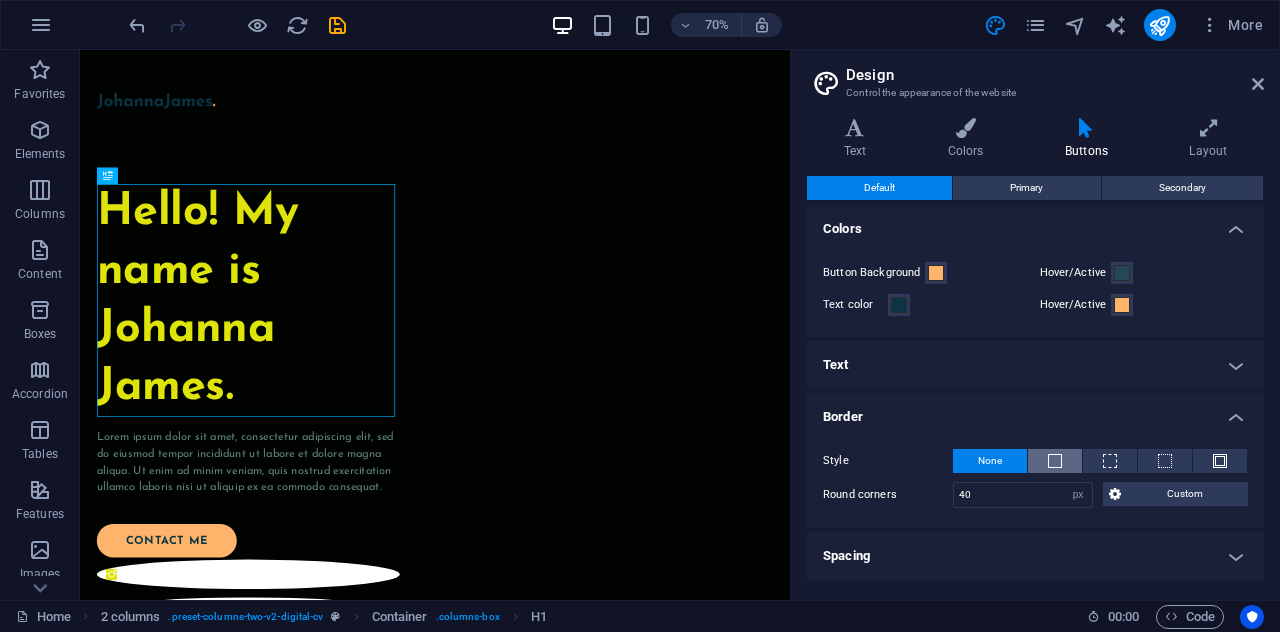 click at bounding box center [1055, 461] 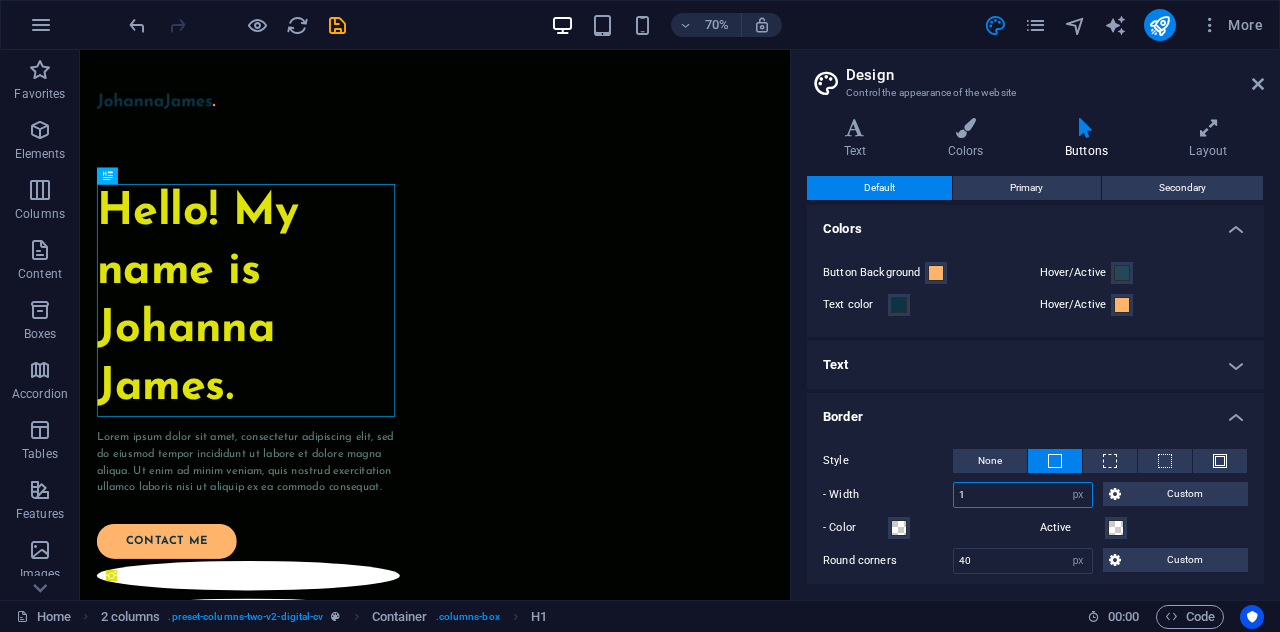 click on "1" at bounding box center (1023, 495) 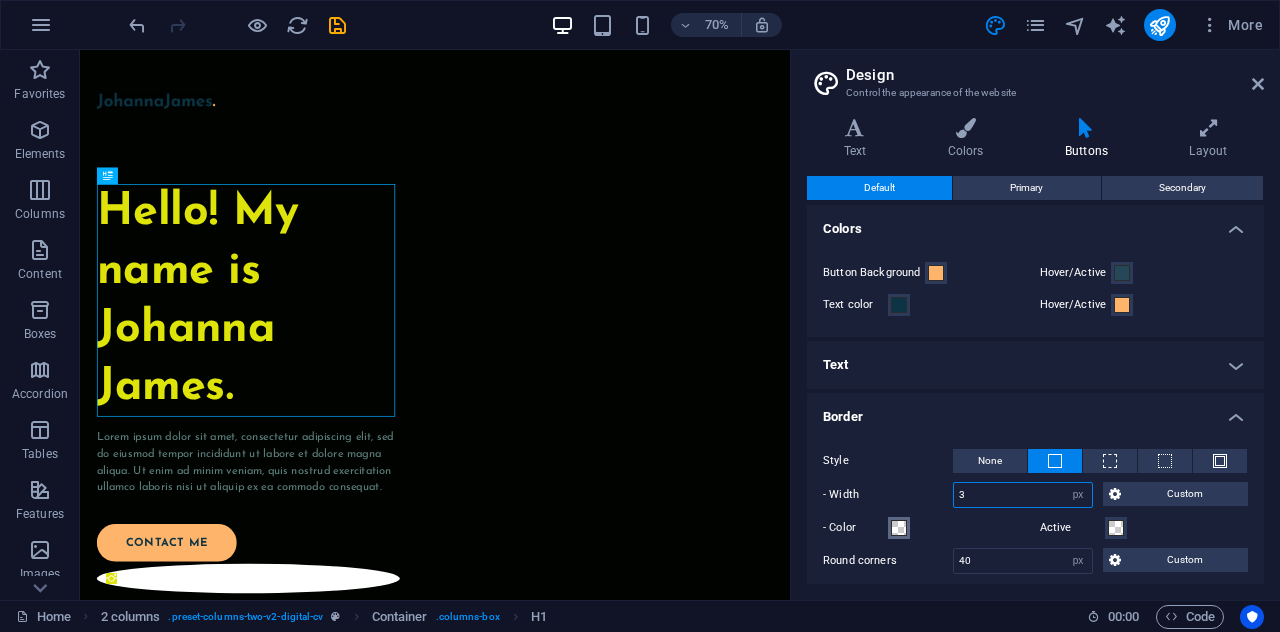type on "3" 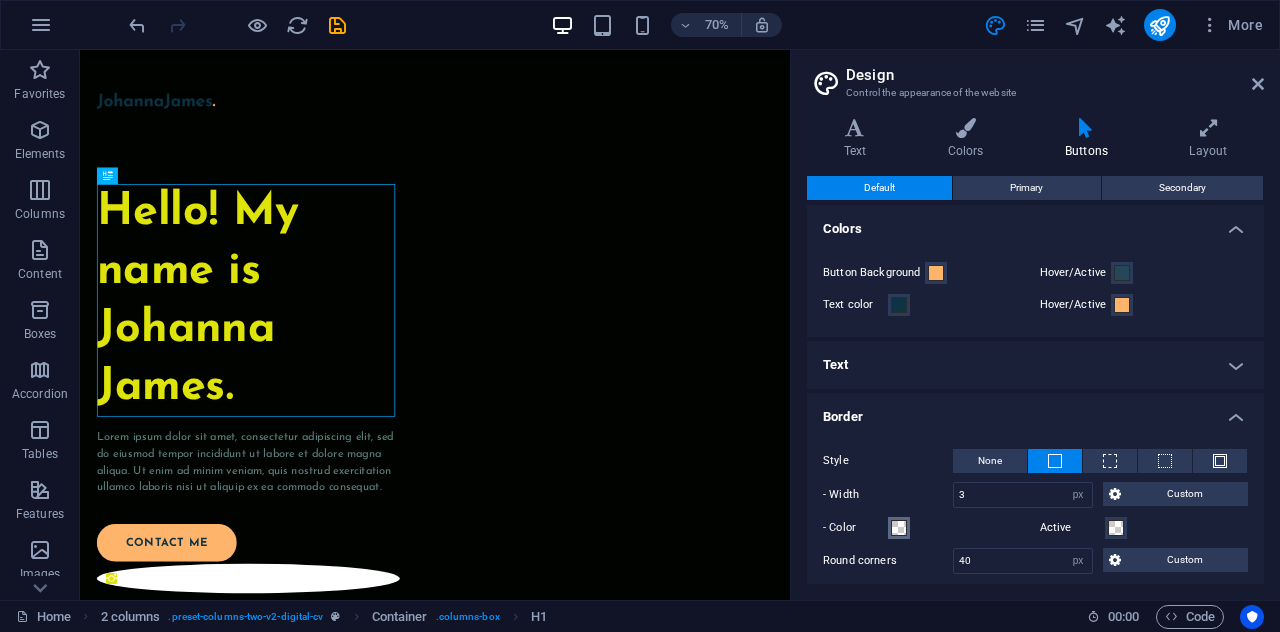click at bounding box center (899, 528) 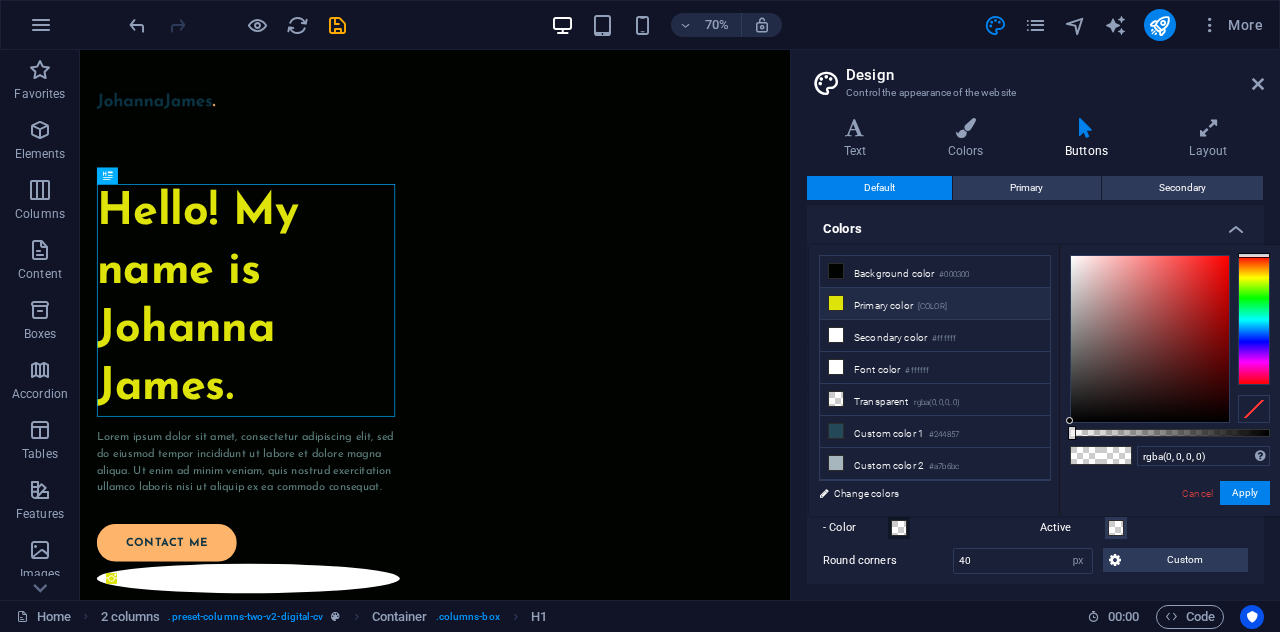 click at bounding box center [836, 303] 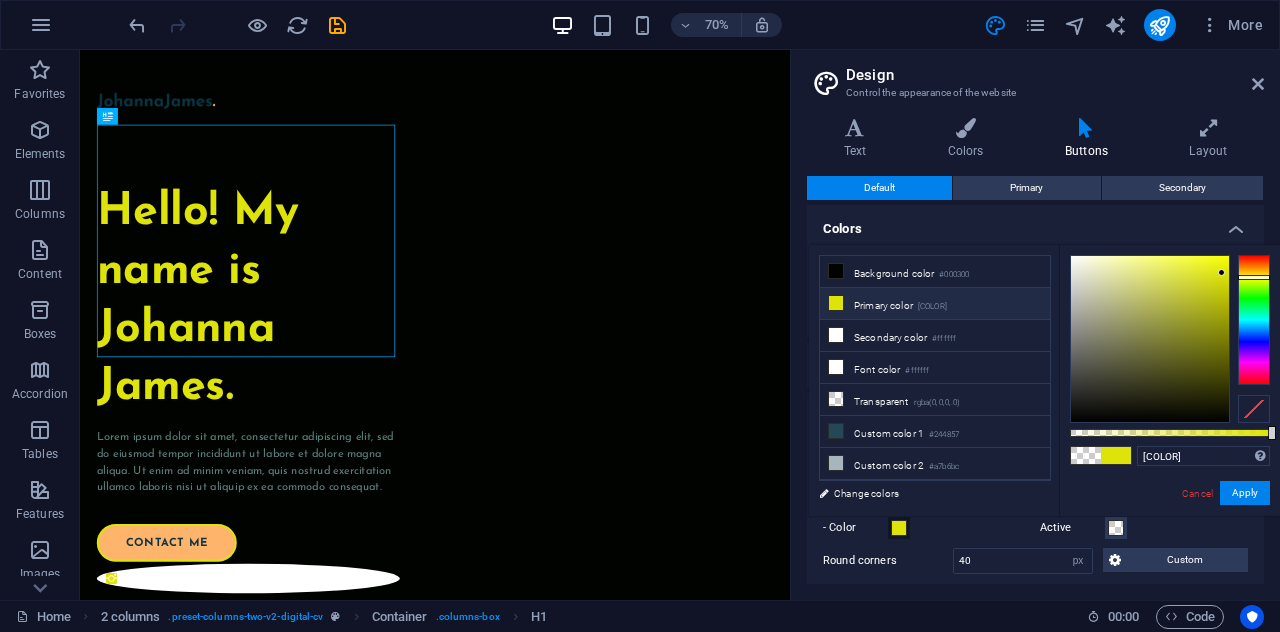 scroll, scrollTop: 746, scrollLeft: 0, axis: vertical 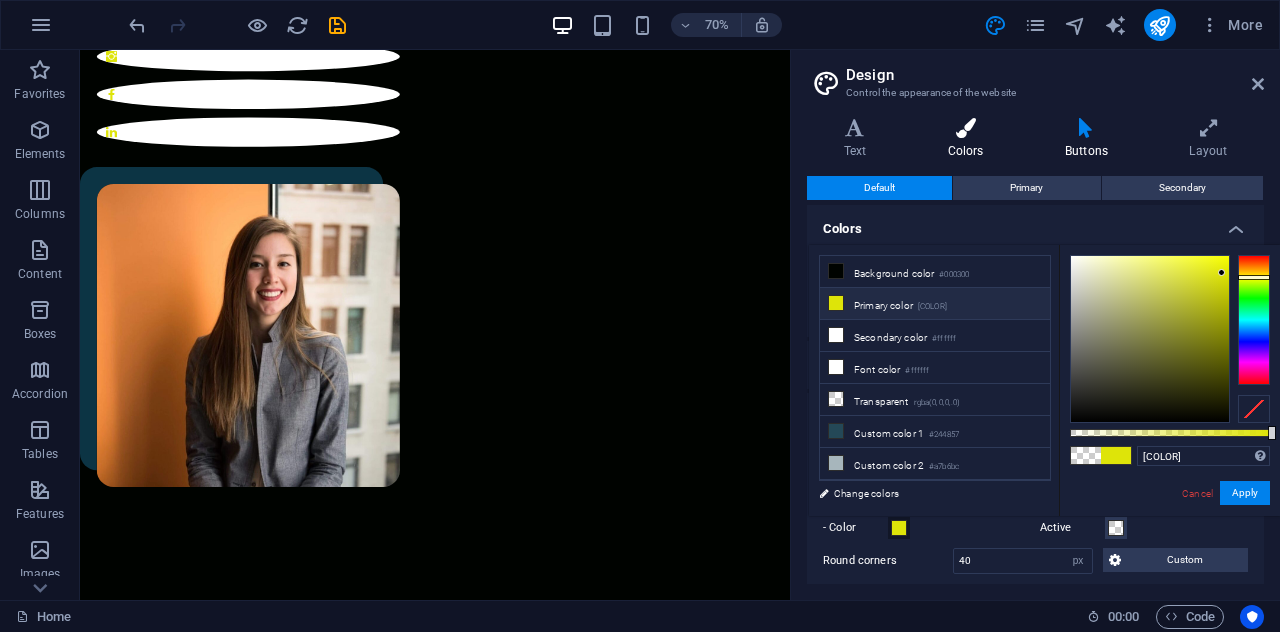click at bounding box center (965, 128) 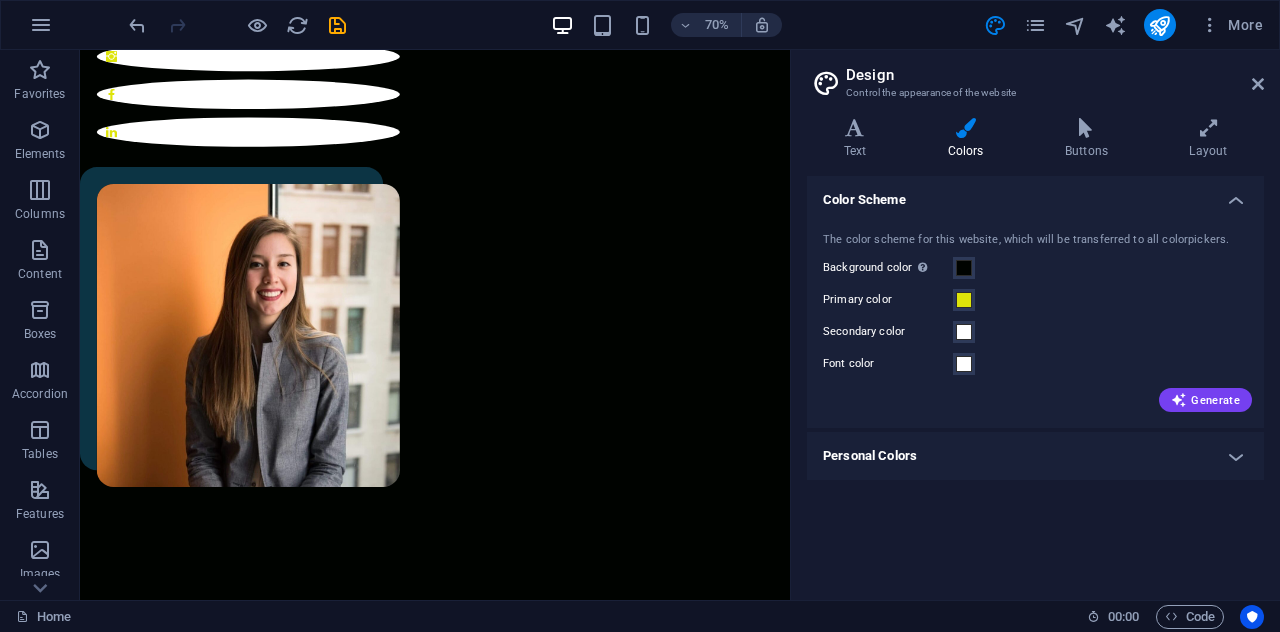 click at bounding box center [965, 128] 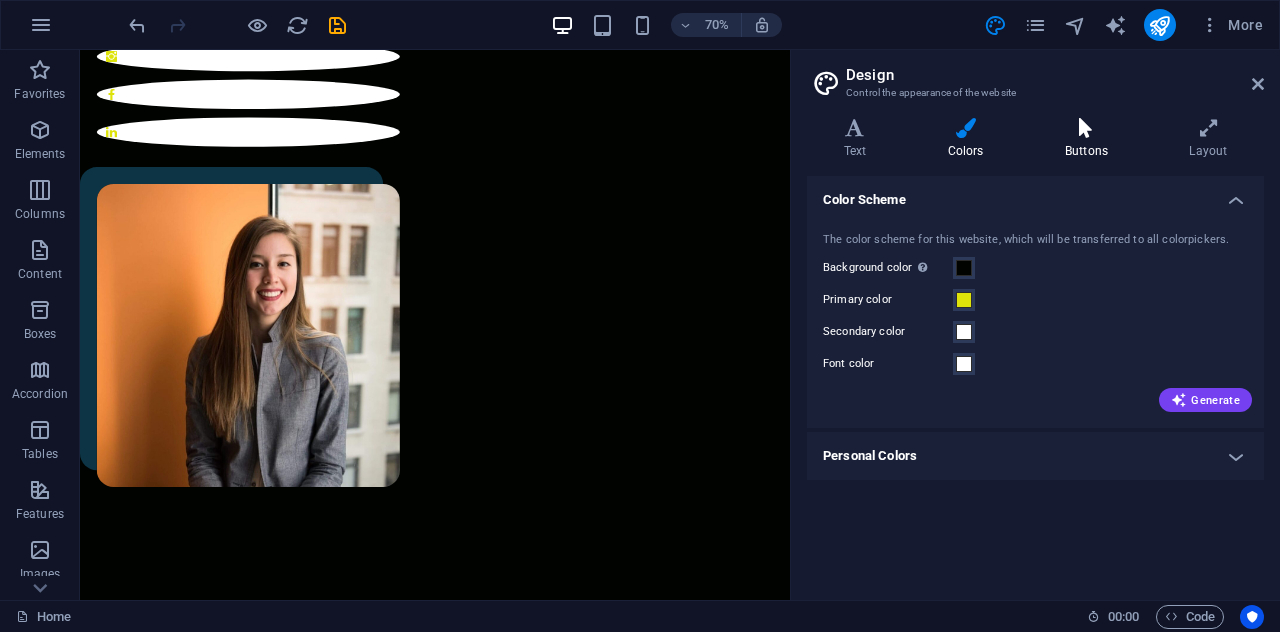 click at bounding box center (1086, 128) 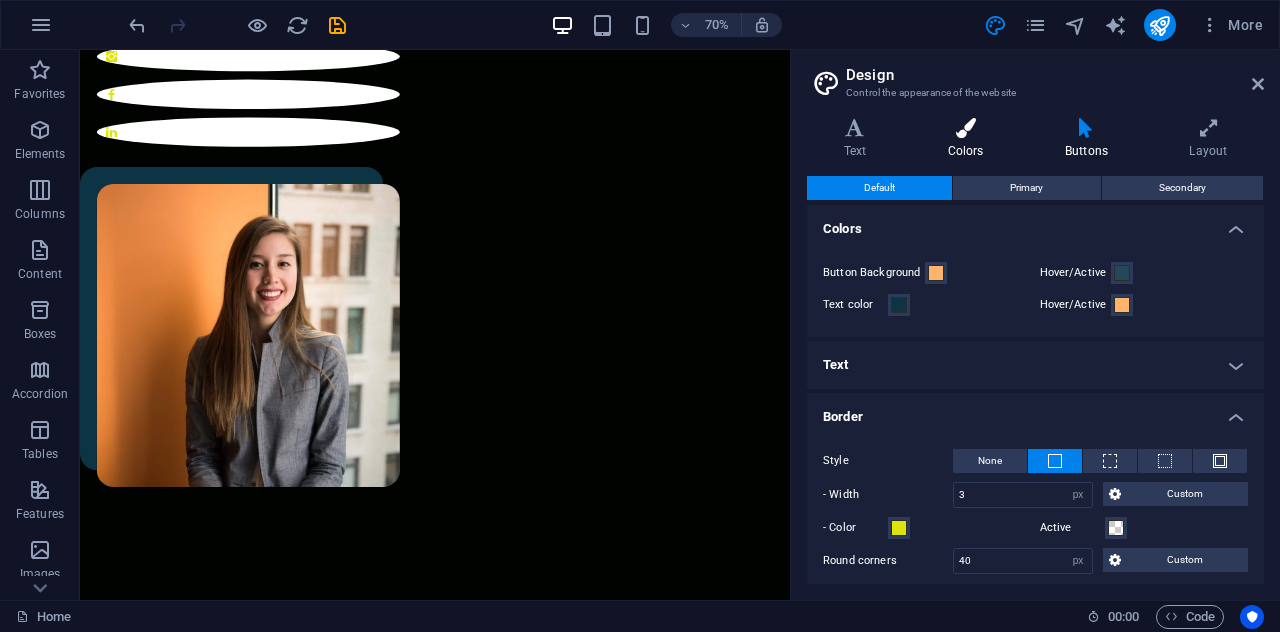 click on "Colors" at bounding box center [969, 139] 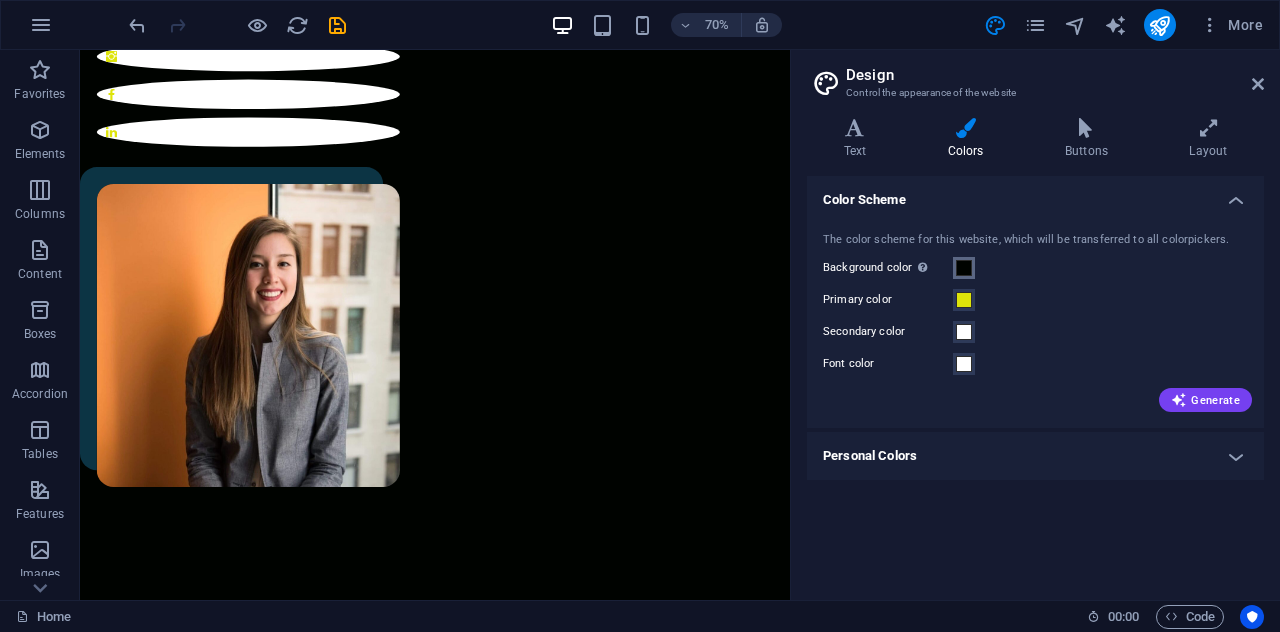 click at bounding box center (964, 268) 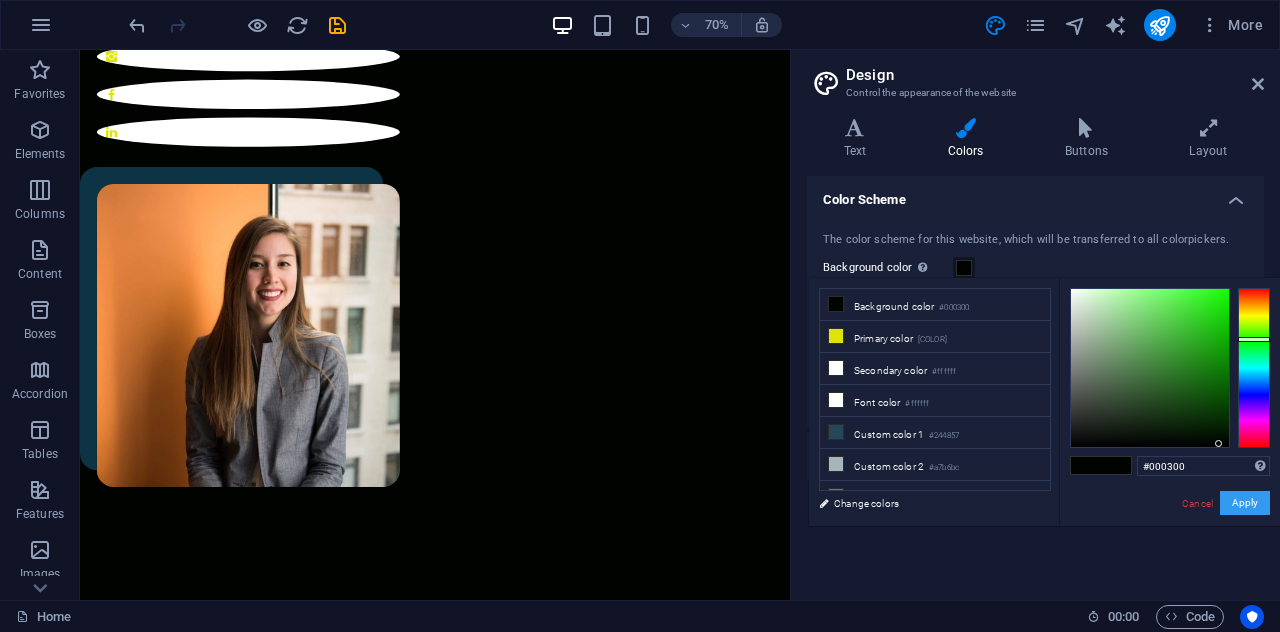click on "Apply" at bounding box center (1245, 503) 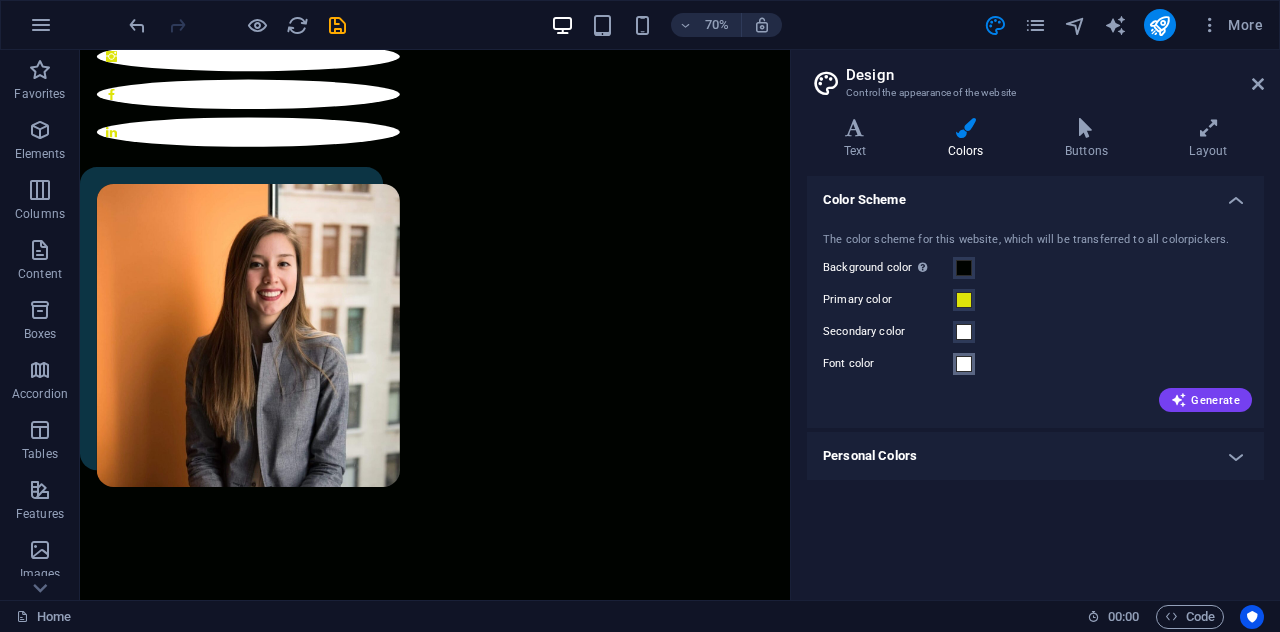 click at bounding box center (964, 364) 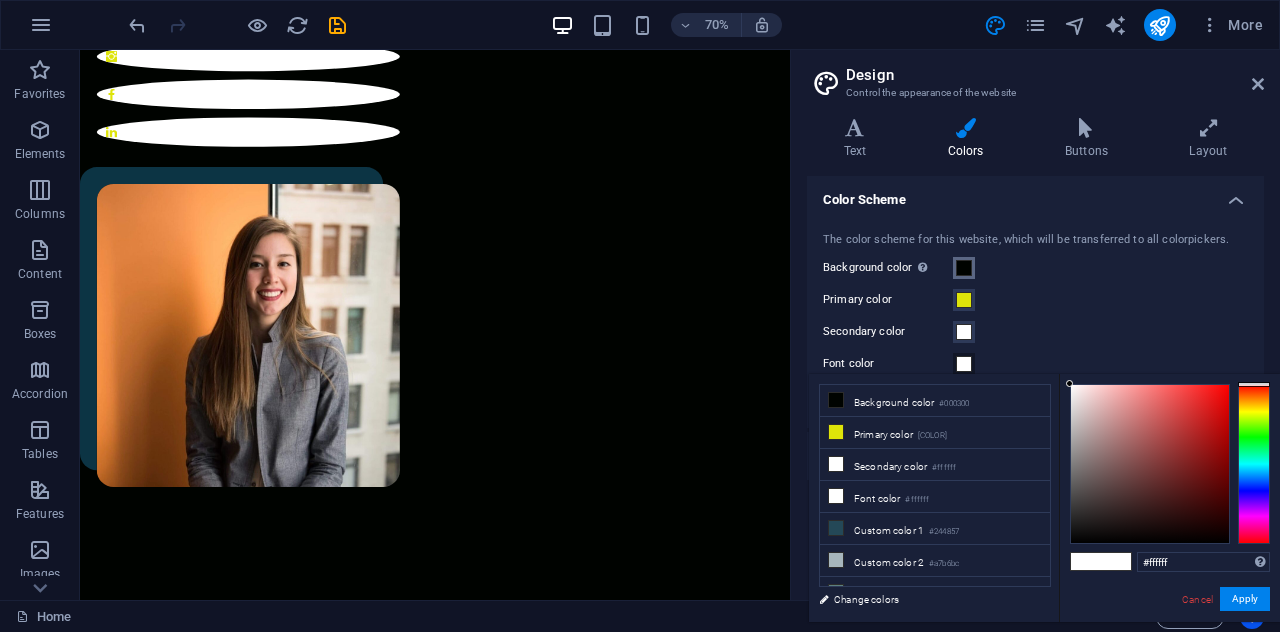 click at bounding box center (964, 268) 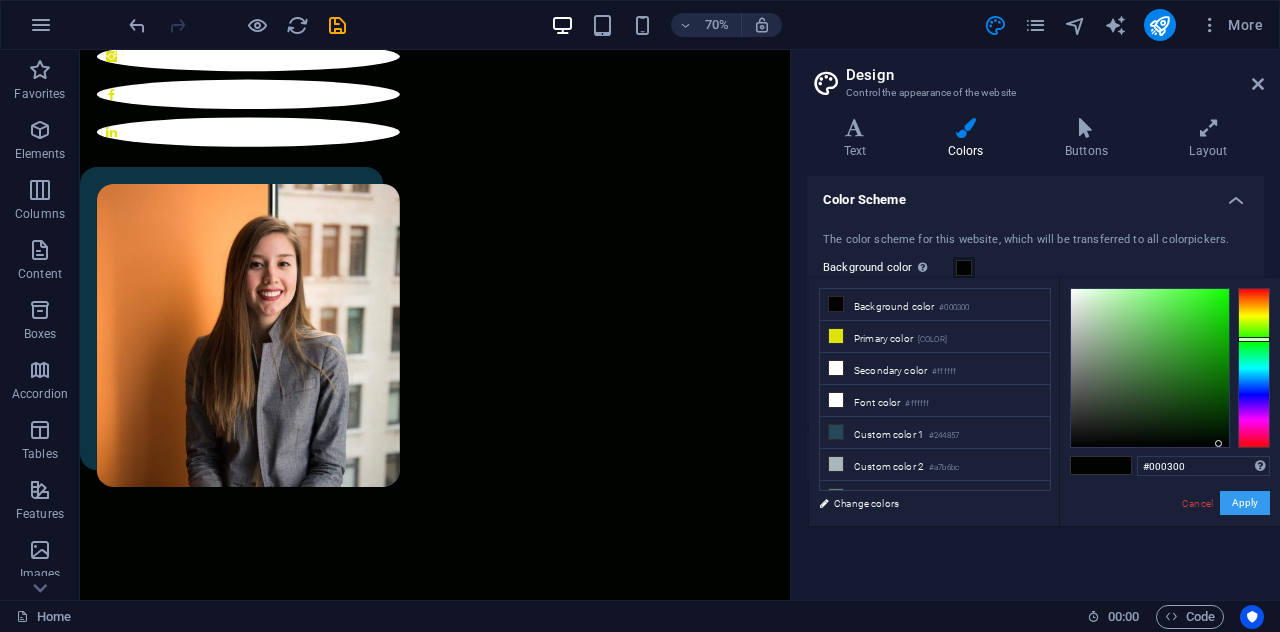 click on "Apply" at bounding box center (1245, 503) 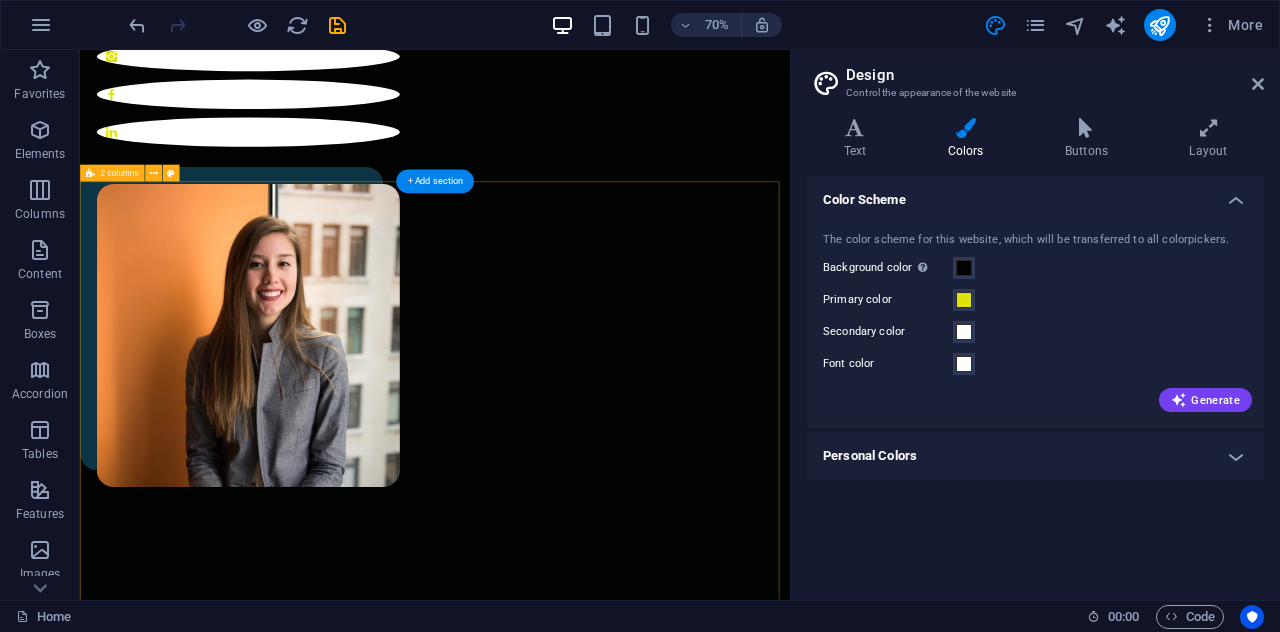 click on "A little bit of my story Lorem ipsum dolor sit amet, consectetur adipiscing elit, sed do eiusmod tempor incididunt ut labore et dolore magna aliqua. Ut enim ad minim veniam, quis nostrud exercitation ullamco laboris nisi ut aliquip ex ea commodo consequat. Lorem ipsum dolor sit amet, consectetur adipiscing elit, sed do eiusmod tempor incididunt ut labore et dolore magna aliqua. Ut enim ad minim veniam, quis nostrud exercitation ullamco laboris nisi ut aliquip ex ea commodo consequat. Lorem ipsum dolor sit amet, consectetur adipiscing elit, sed do eiusmod tempor incididunt ut labore et dolore magna aliqua. Ut enim ad minim veniam, quis nostrud exercitation ullamco laboris nisi ut aliquip ex ea commodo consequat. Download CV" at bounding box center [587, 1574] 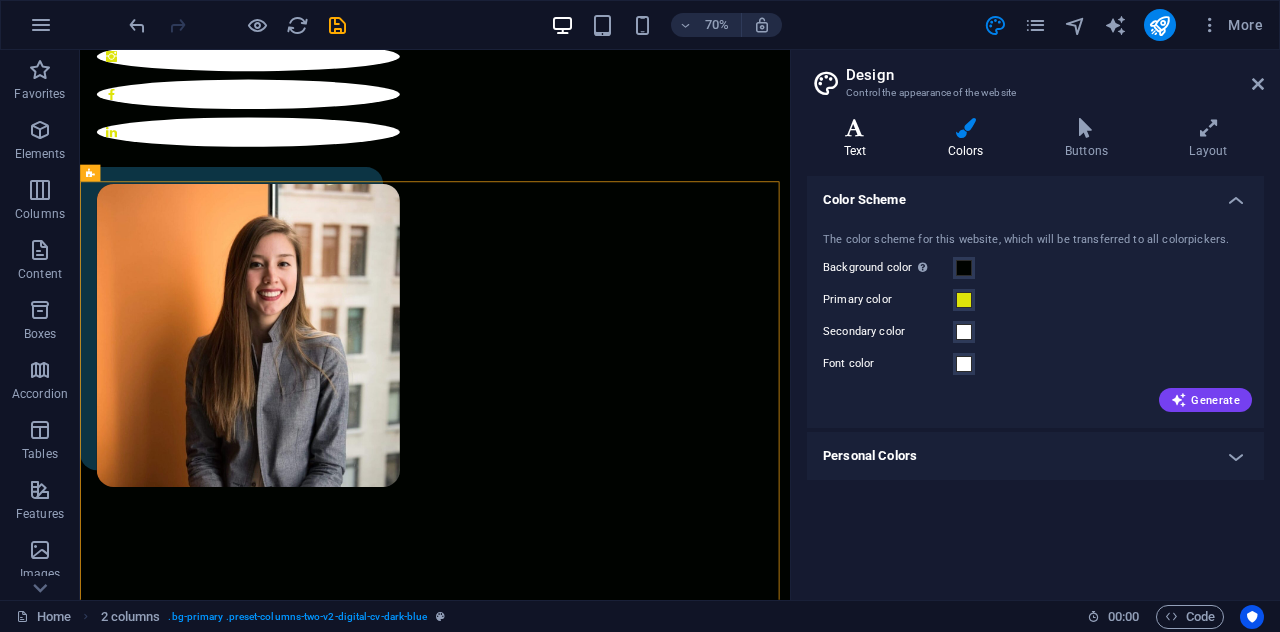 click at bounding box center [855, 128] 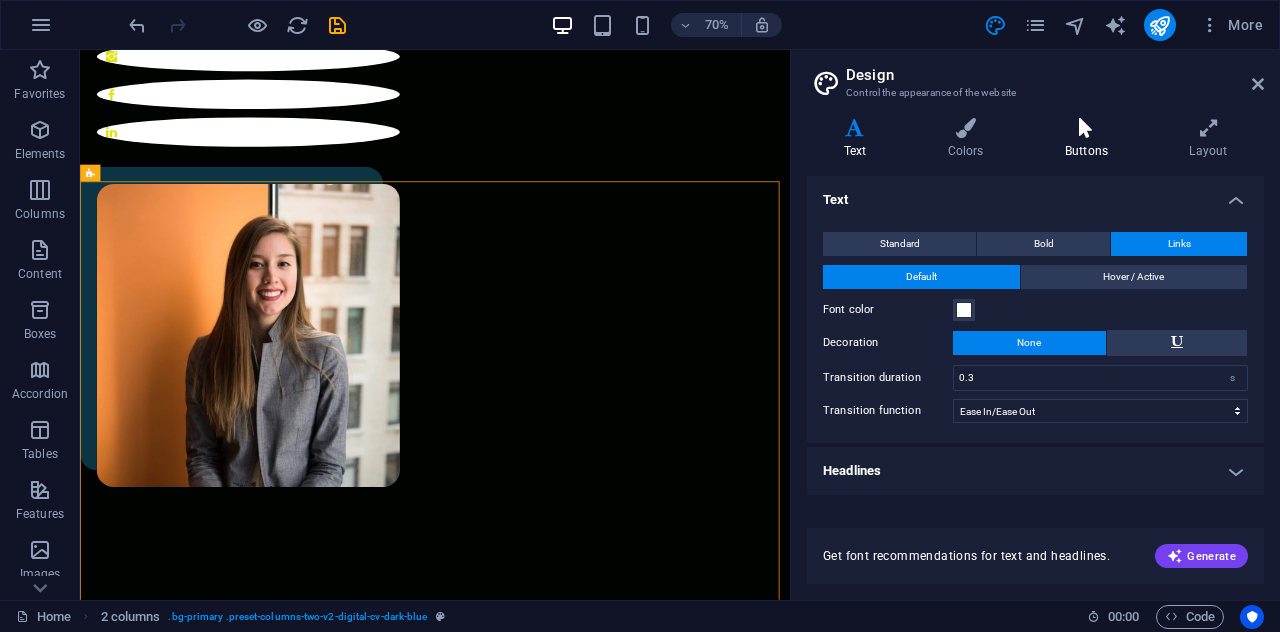 click at bounding box center (1086, 128) 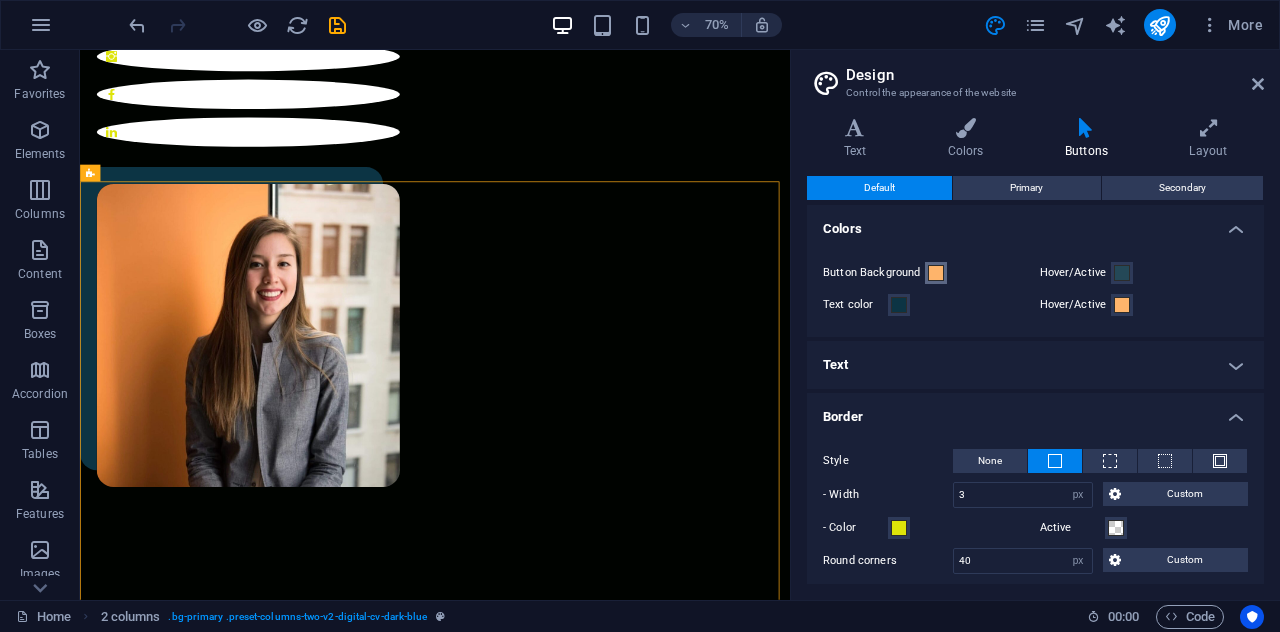 click at bounding box center [936, 273] 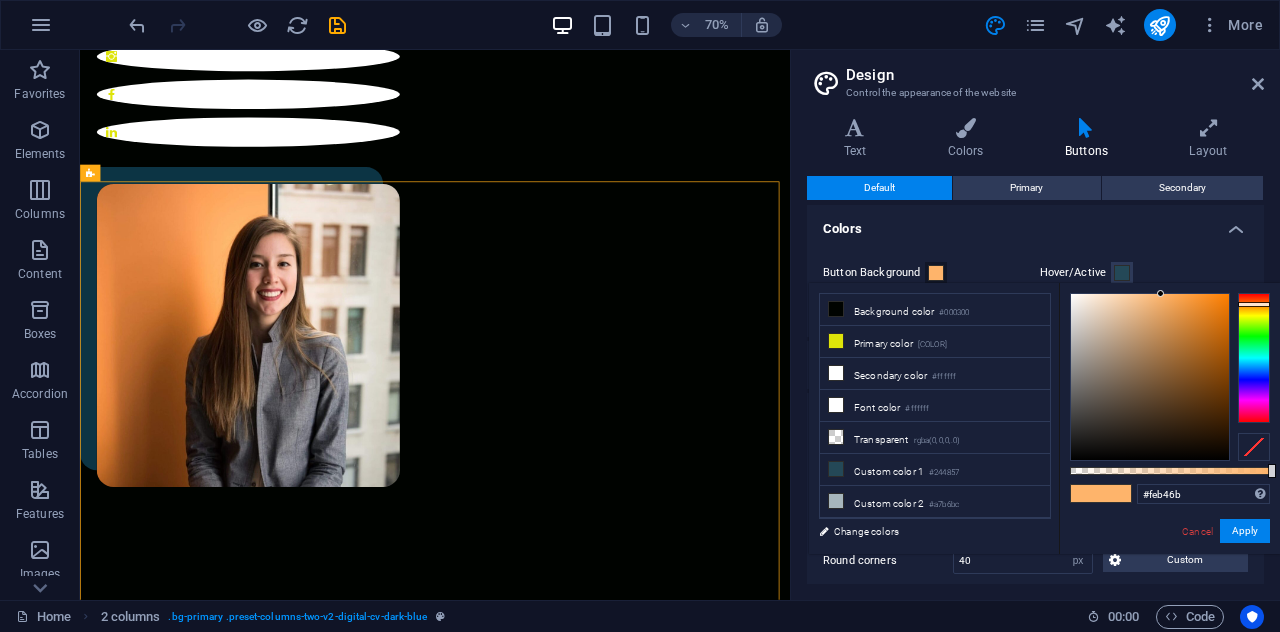 click on "Variants  Text  Colors  Buttons  Layout Text Standard Bold Links Font color Font Josefin Sans Font size 16 rem px Line height 1.5 Font weight To display the font weight correctly, it may need to be enabled.  Manage Fonts Thin, 100 Extra-light, 200 Light, 300 Regular, 400 Medium, 500 Semi-bold, 600 Bold, 700 Extra-bold, 800 Black, 900 Letter spacing 0 rem px Font style Text transform Tt TT tt Text align Font weight To display the font weight correctly, it may need to be enabled.  Manage Fonts Thin, 100 Extra-light, 200 Light, 300 Regular, 400 Medium, 500 Semi-bold, 600 Bold, 700 Extra-bold, 800 Black, 900 Default Hover / Active Font color Font color Decoration None Decoration None Transition duration 0.3 s Transition function Ease Ease In Ease Out Ease In/Ease Out Linear Headlines All H1 / Textlogo H2 H3 H4 H5 H6 Font color Font Josefin Sans Line height 1.3 Font weight To display the font weight correctly, it may need to be enabled.  Manage Fonts Thin, 100 Extra-light, 200 Light, 300 Regular, 400 Medium, 500 0" at bounding box center (1035, 351) 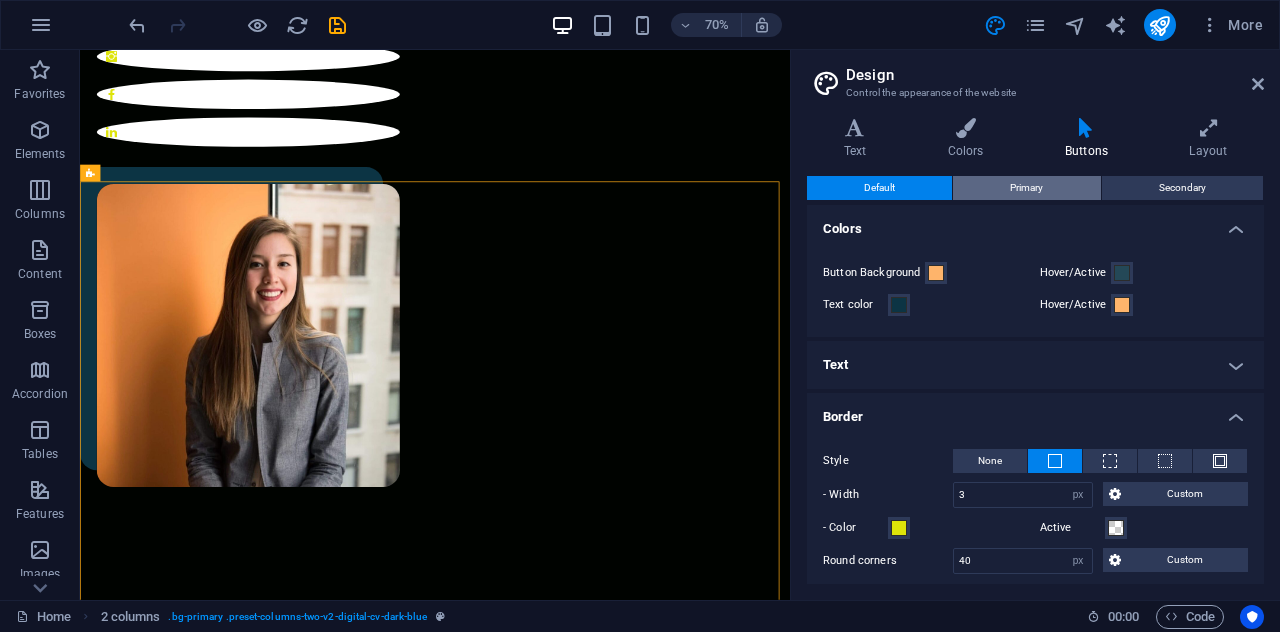 click on "Primary" at bounding box center [1026, 188] 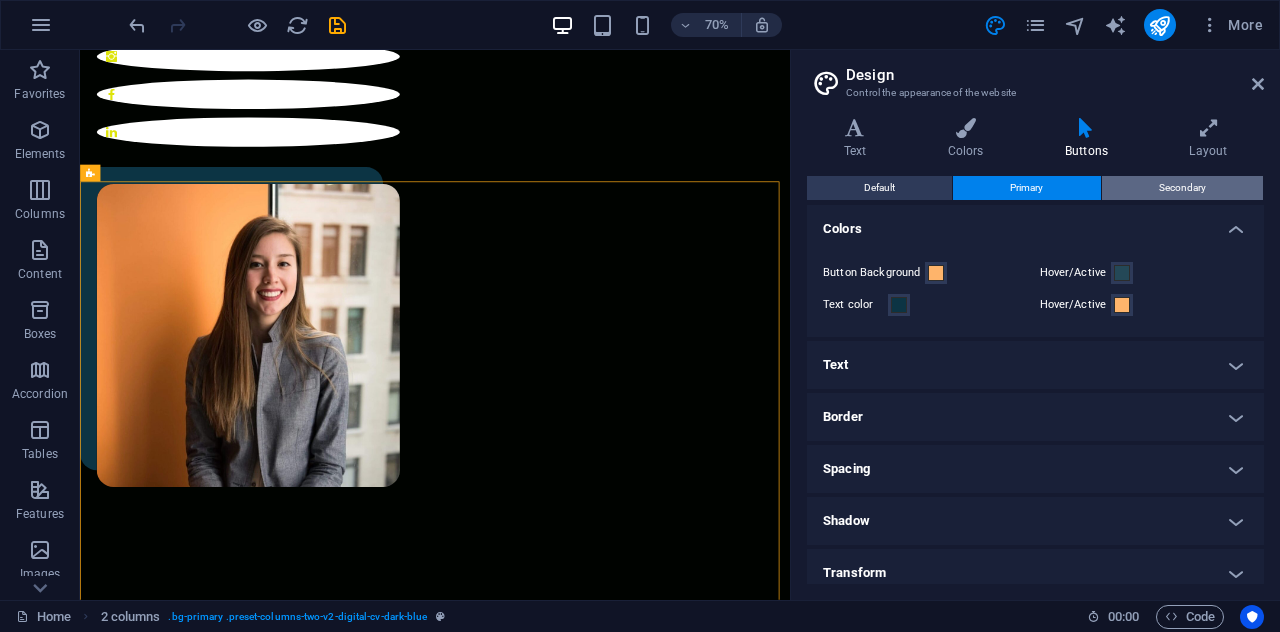 click on "Secondary" at bounding box center [1182, 188] 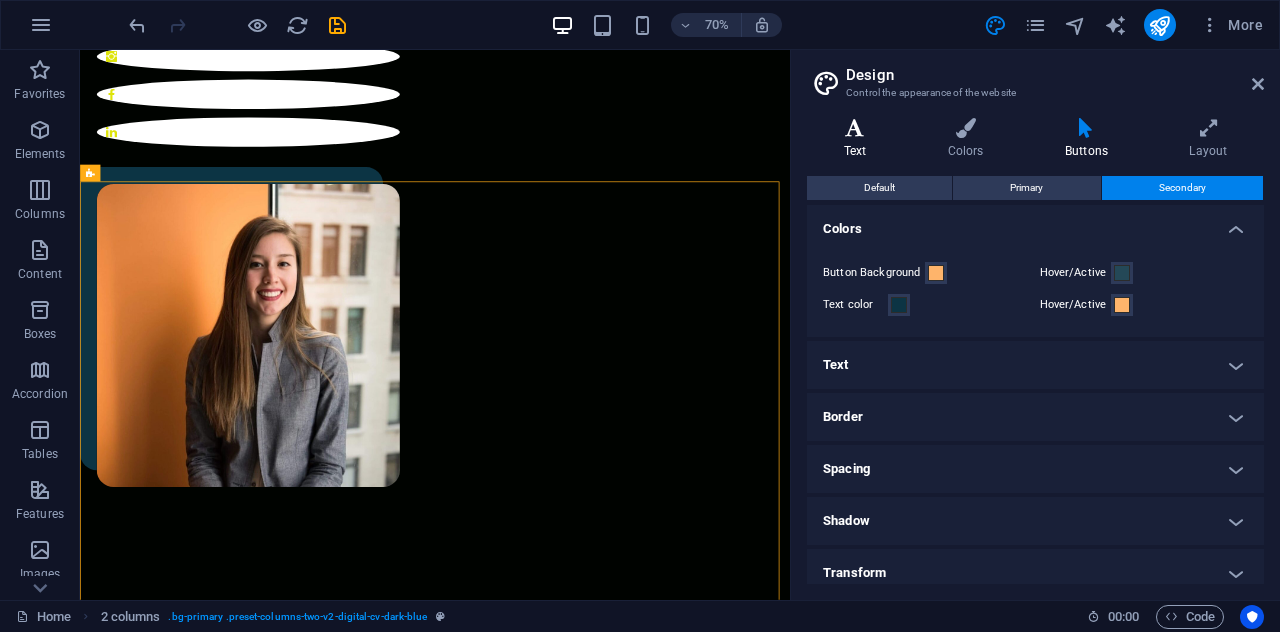 click at bounding box center (855, 128) 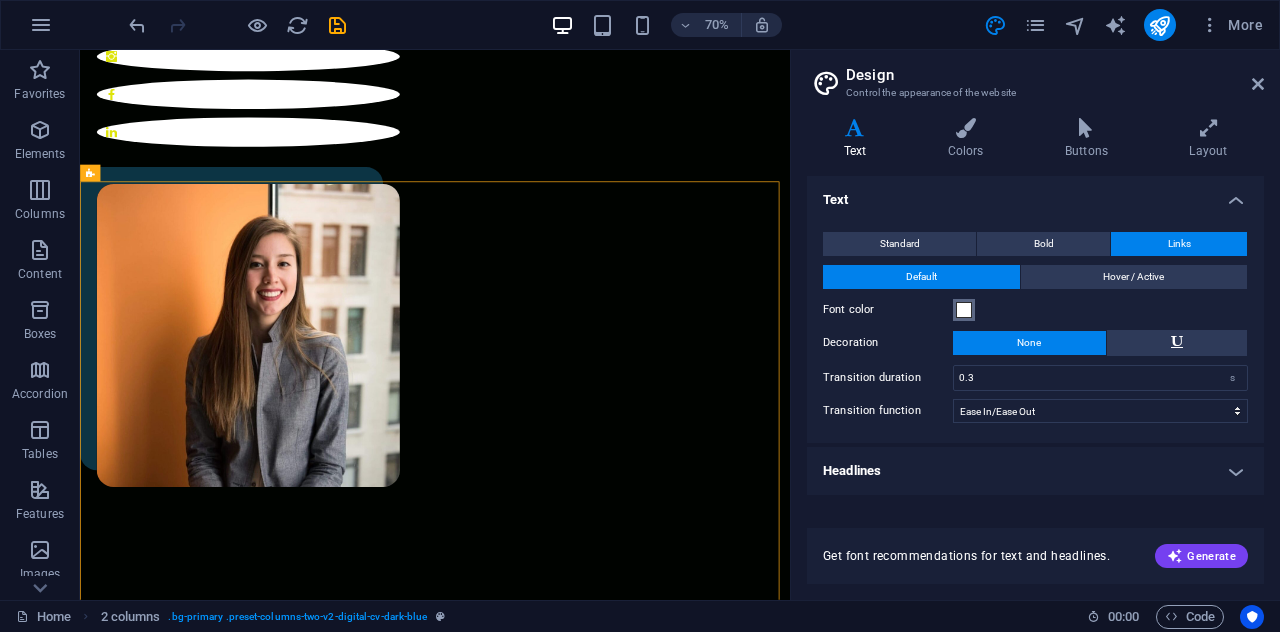 click at bounding box center [964, 310] 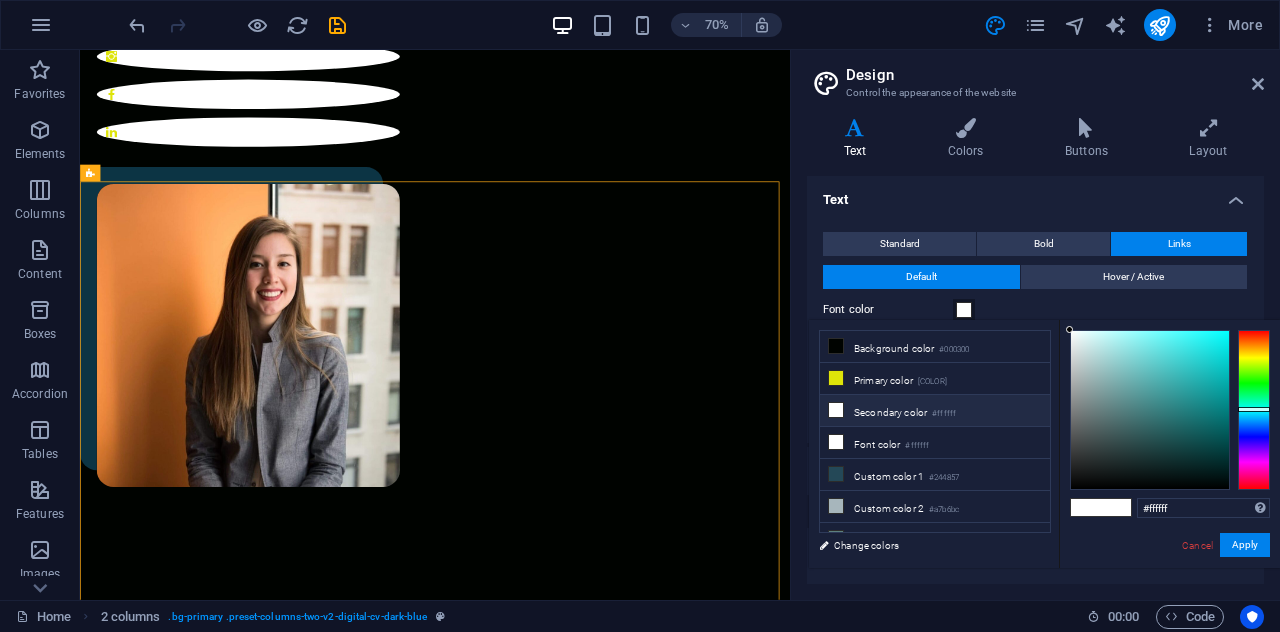 click at bounding box center [1254, 410] 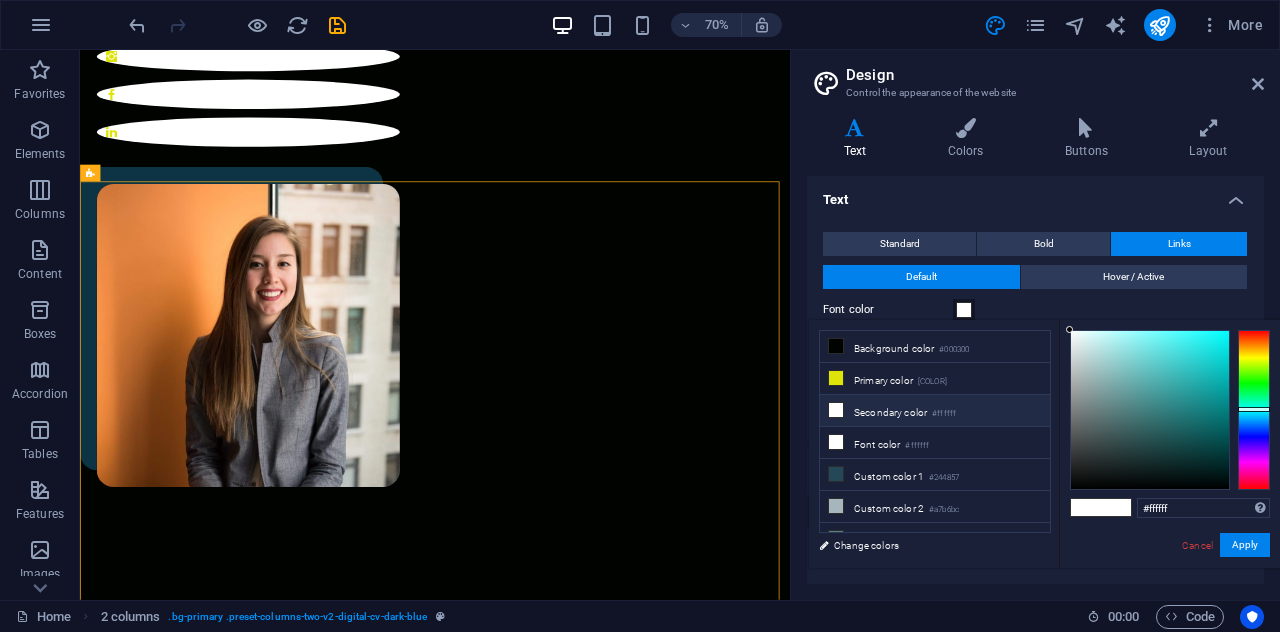 type on "[COLOR]" 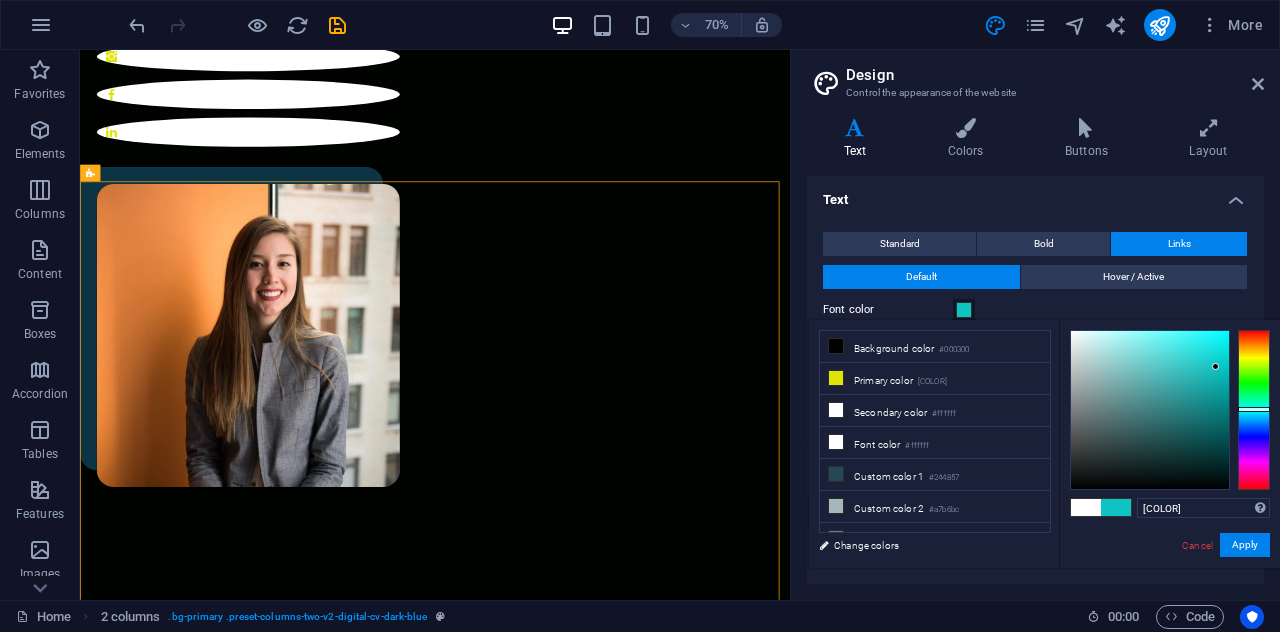 click at bounding box center (1150, 410) 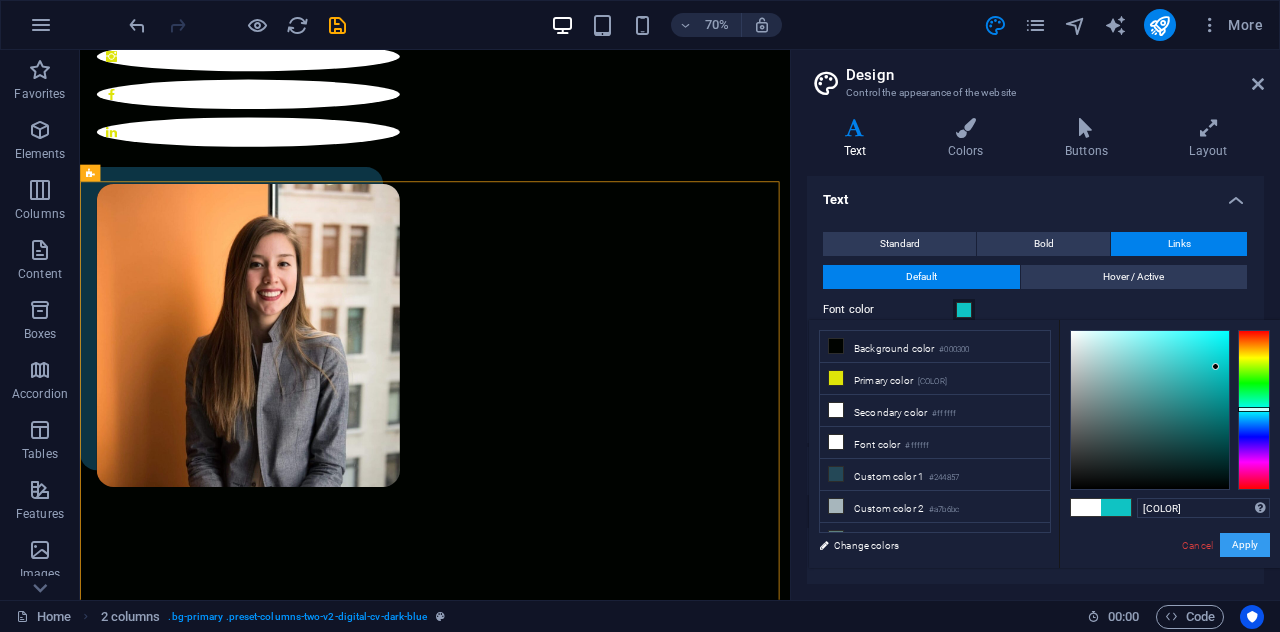 click on "Apply" at bounding box center [1245, 545] 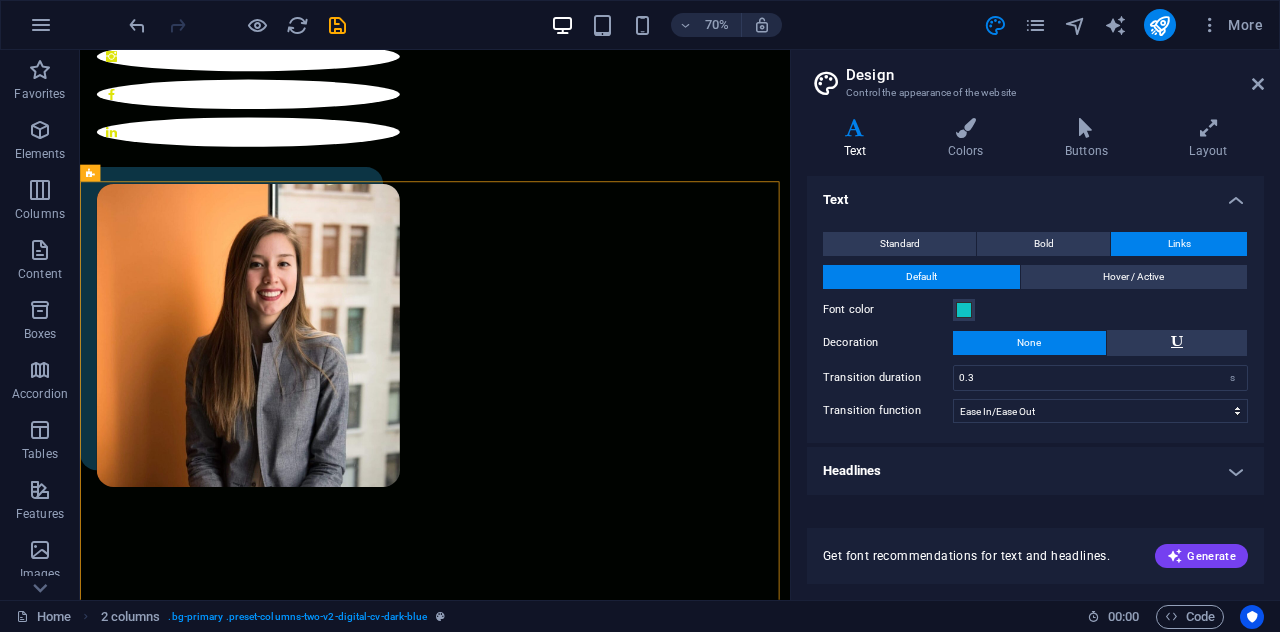 click on "Text" at bounding box center (1035, 194) 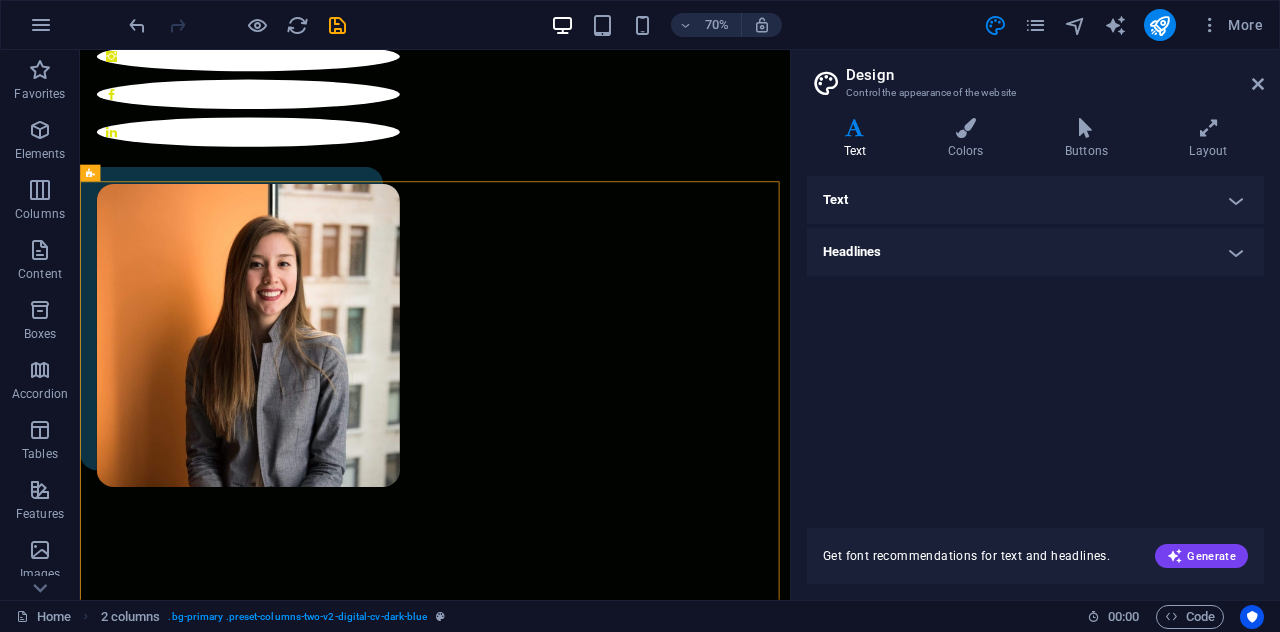 click on "Text" at bounding box center [859, 139] 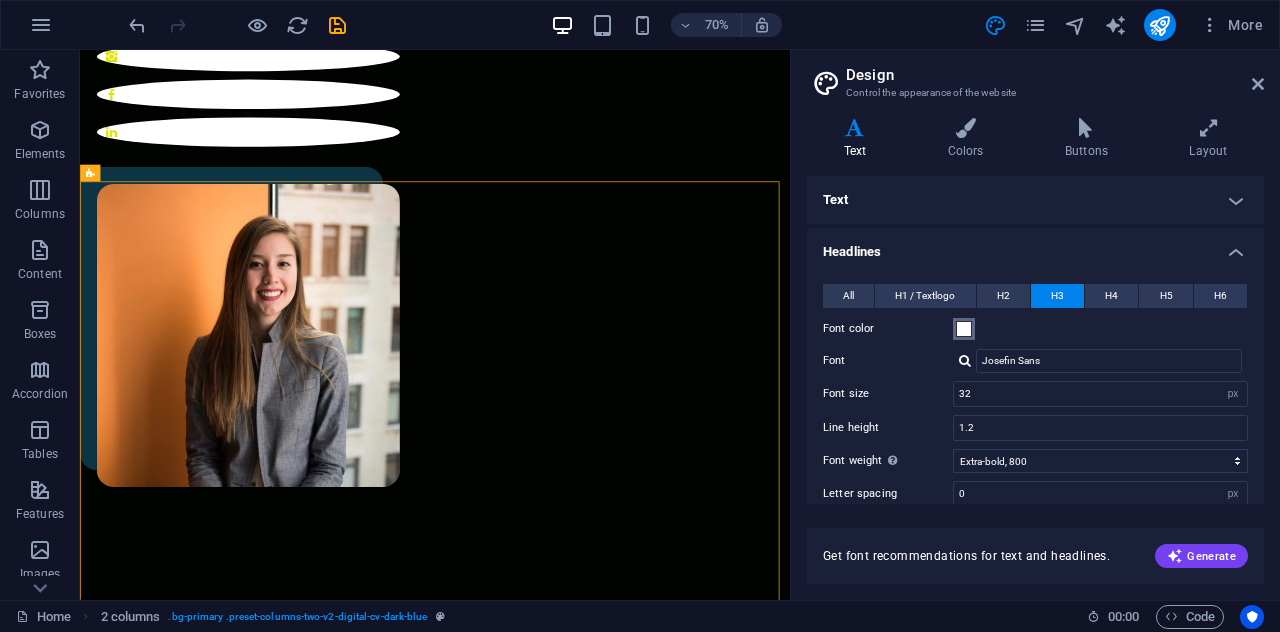 click at bounding box center [964, 329] 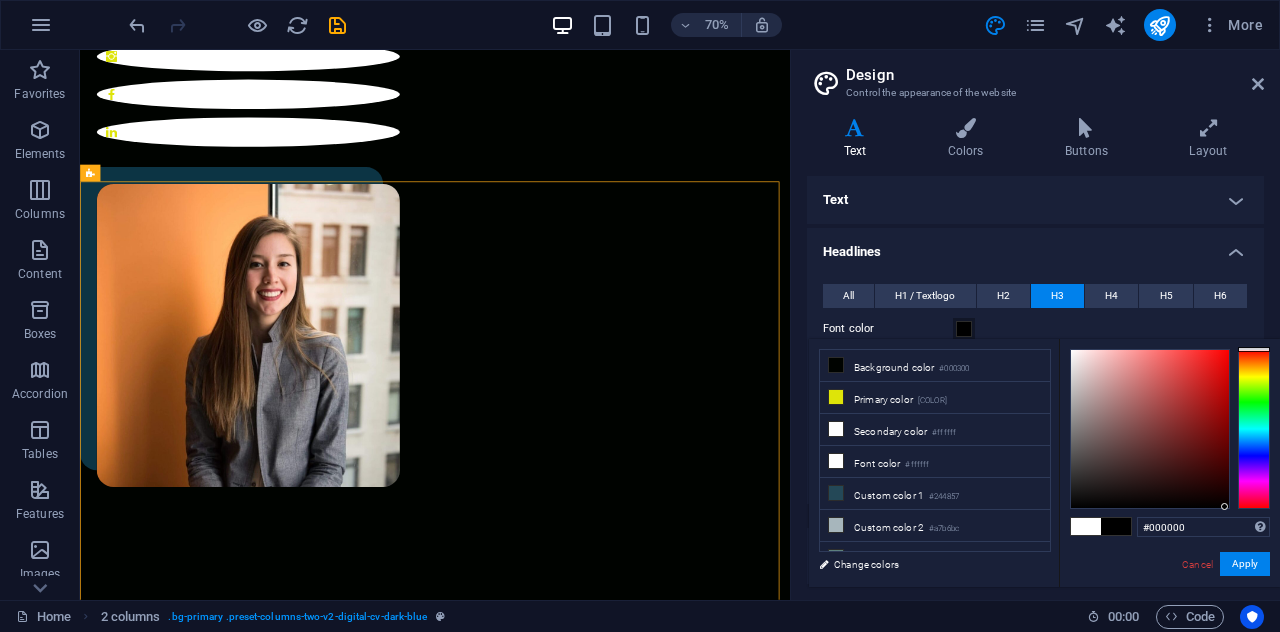 click at bounding box center (1150, 429) 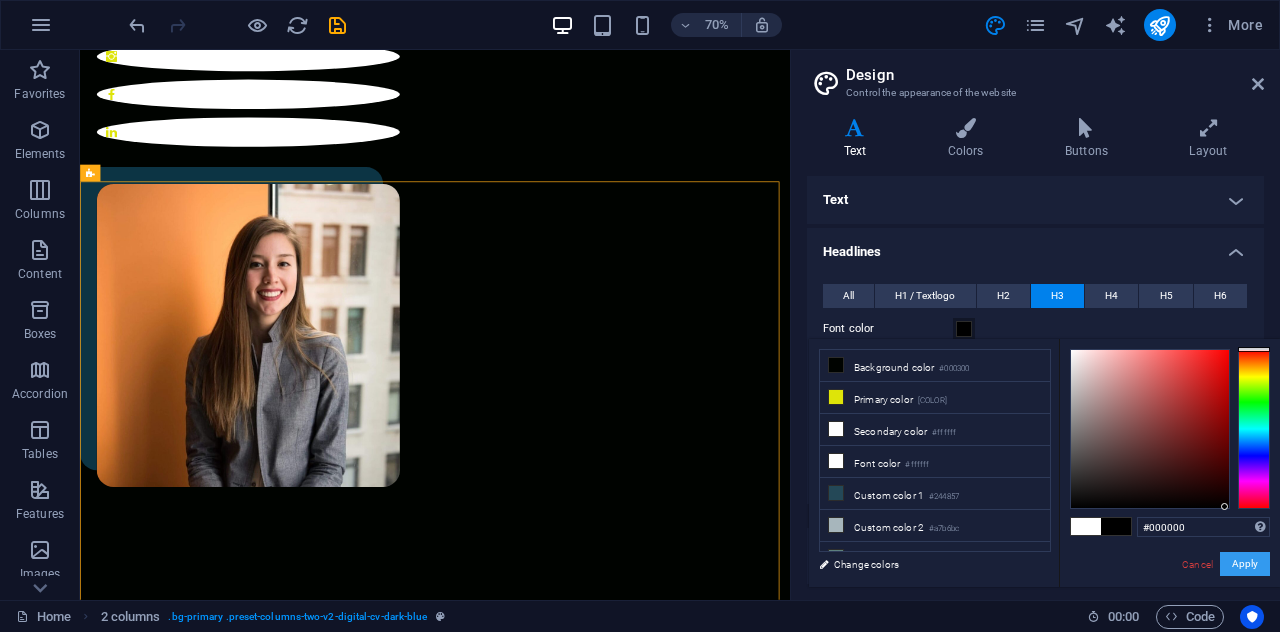 click on "Apply" at bounding box center [1245, 564] 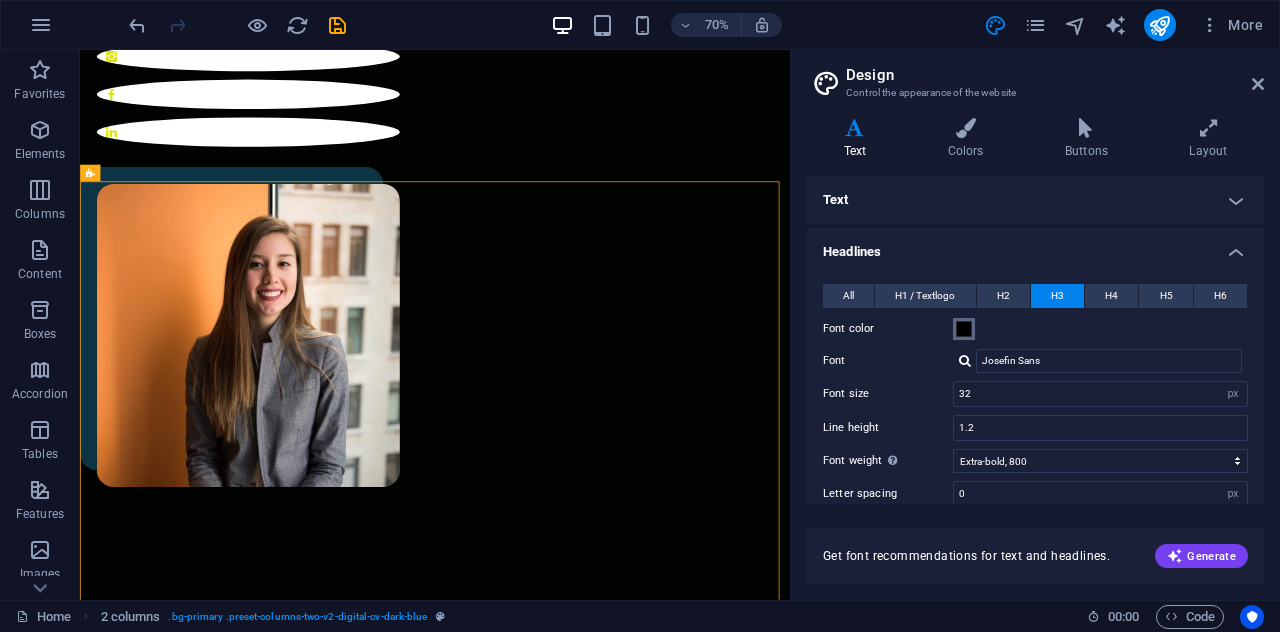 click at bounding box center [964, 329] 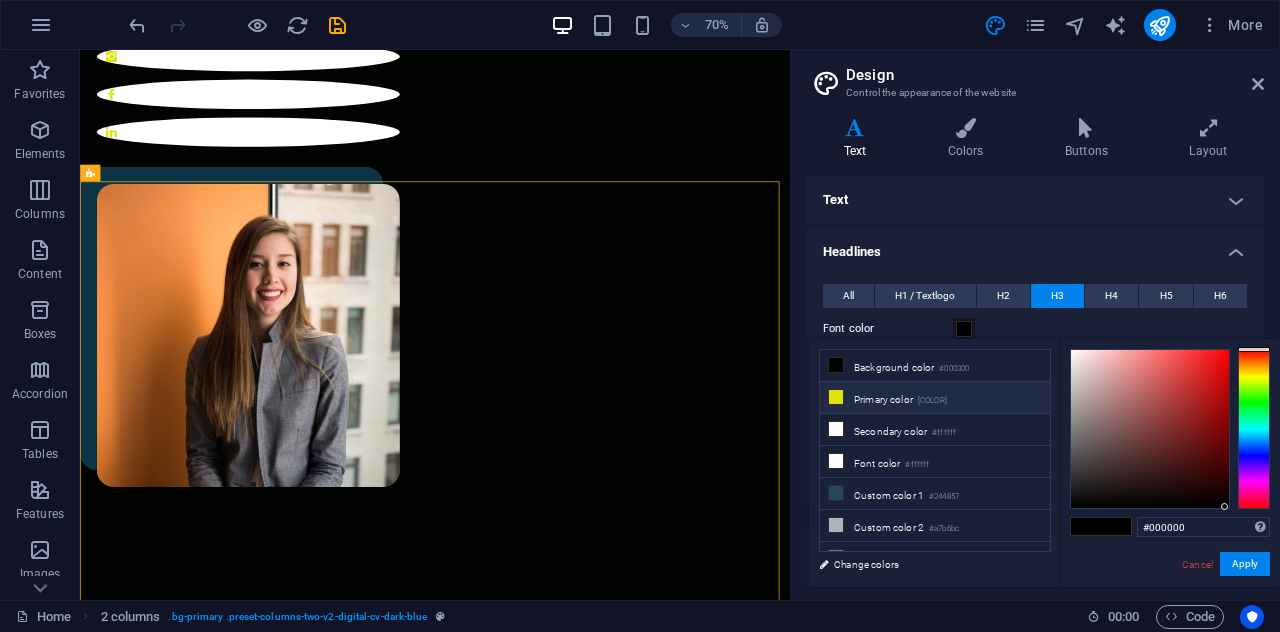click at bounding box center (836, 397) 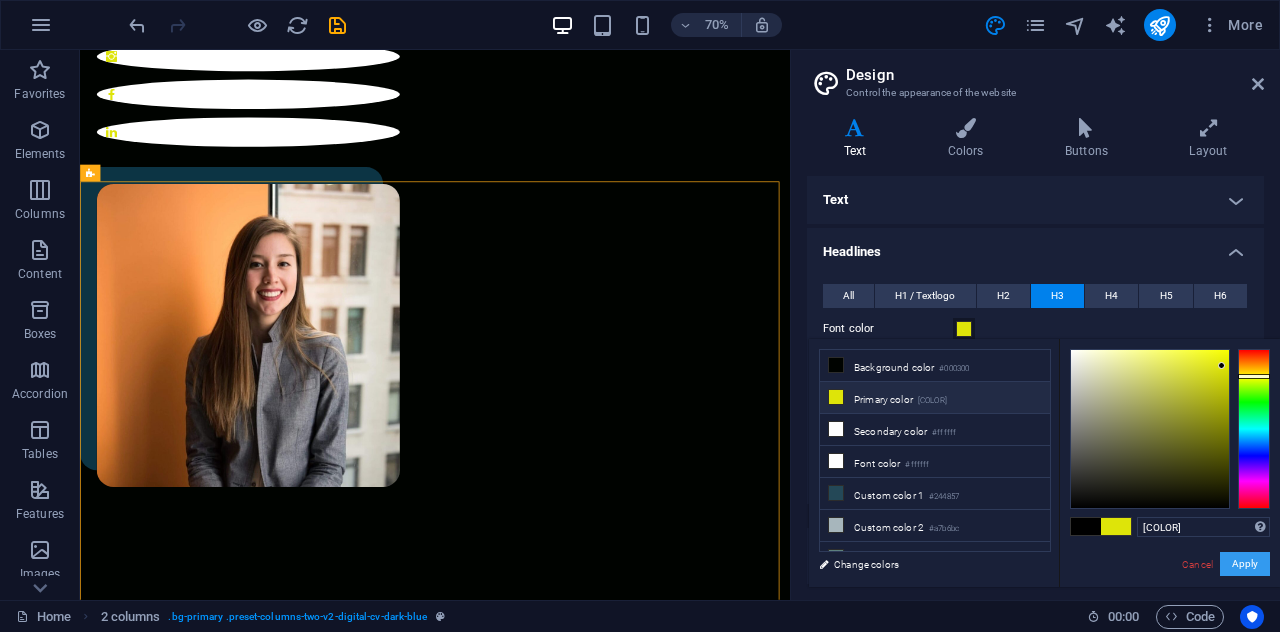 click on "Apply" at bounding box center (1245, 564) 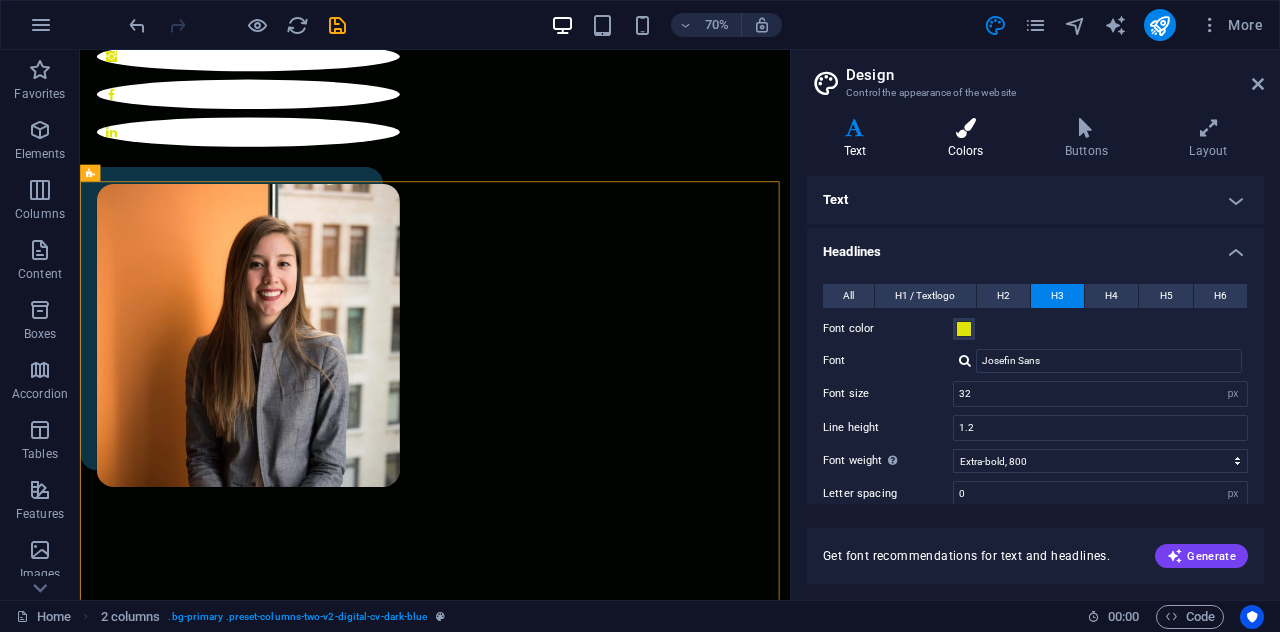 click at bounding box center (965, 128) 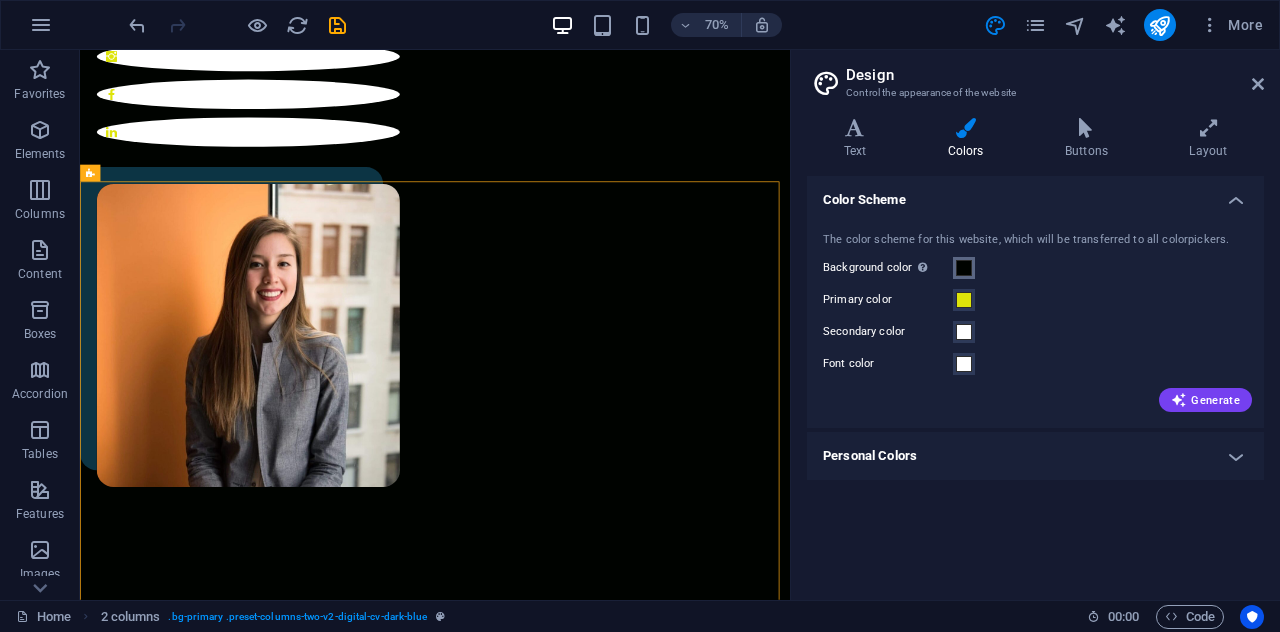 click at bounding box center (964, 268) 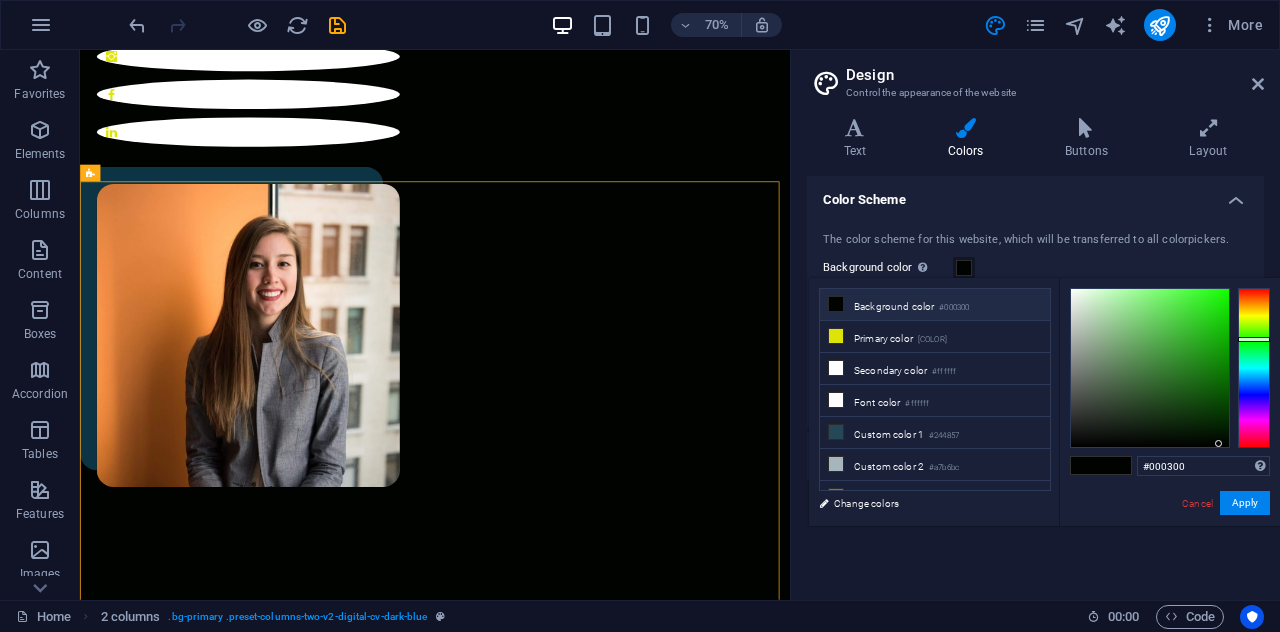 click on "Background color
[COLOR]" at bounding box center [935, 305] 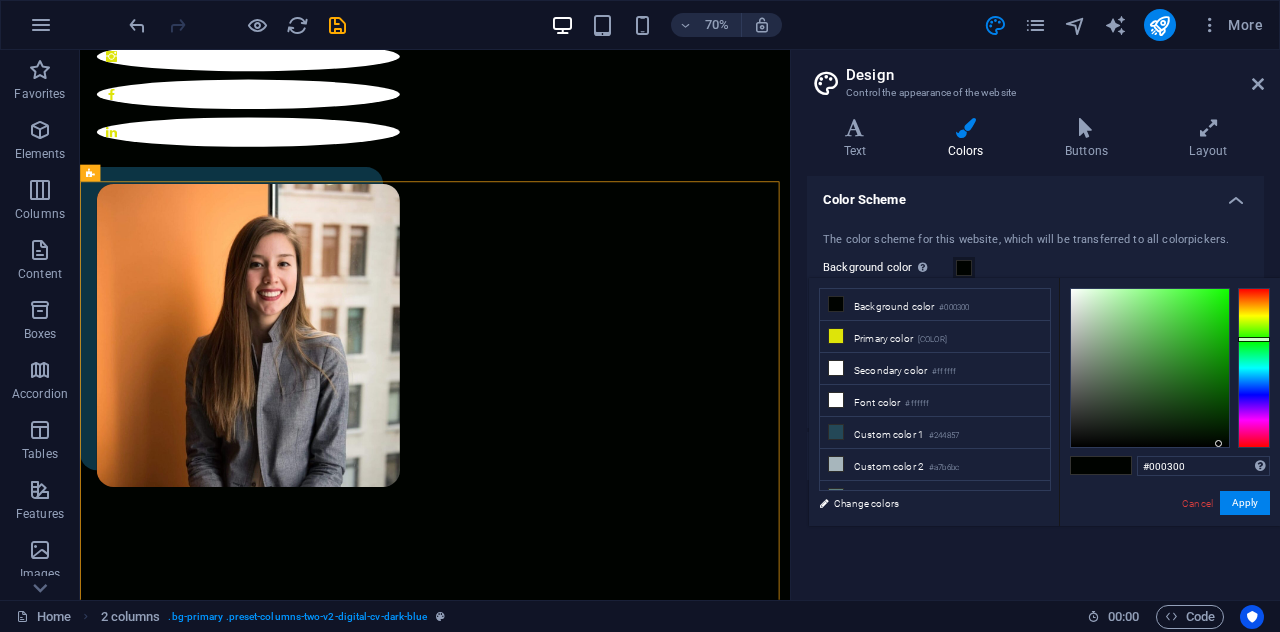 click on "Background color
[COLOR]
Primary color
[COLOR]
Secondary color
[COLOR]
Font color
[COLOR]" at bounding box center (935, 389) 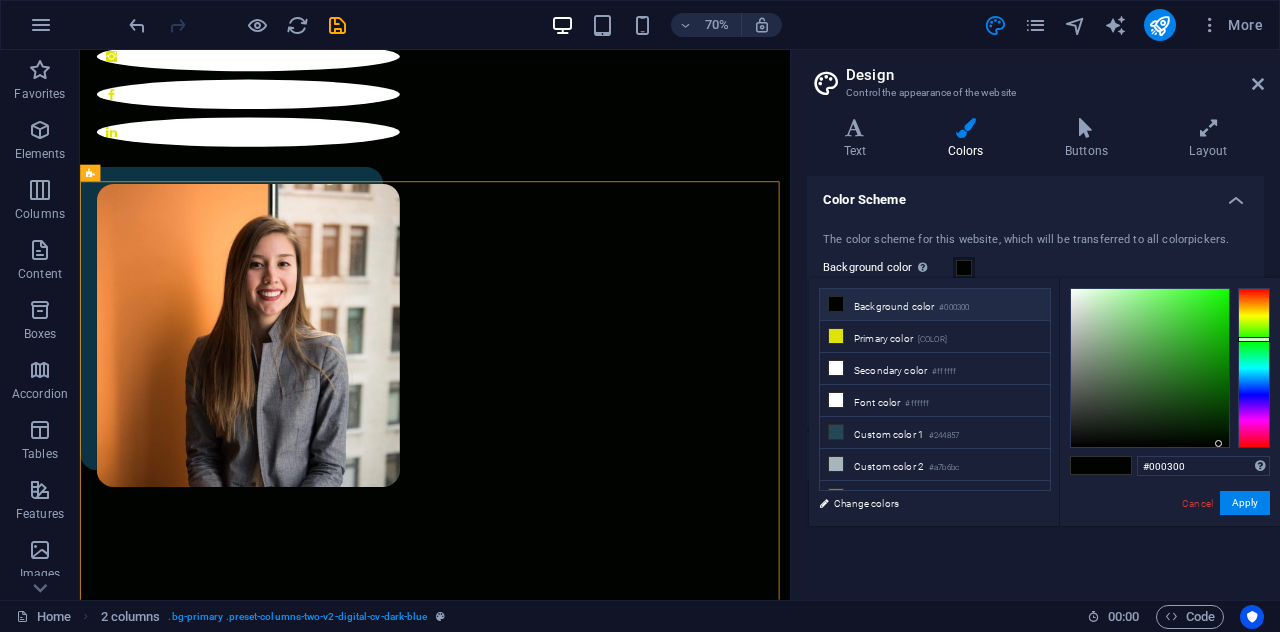 click at bounding box center [836, 304] 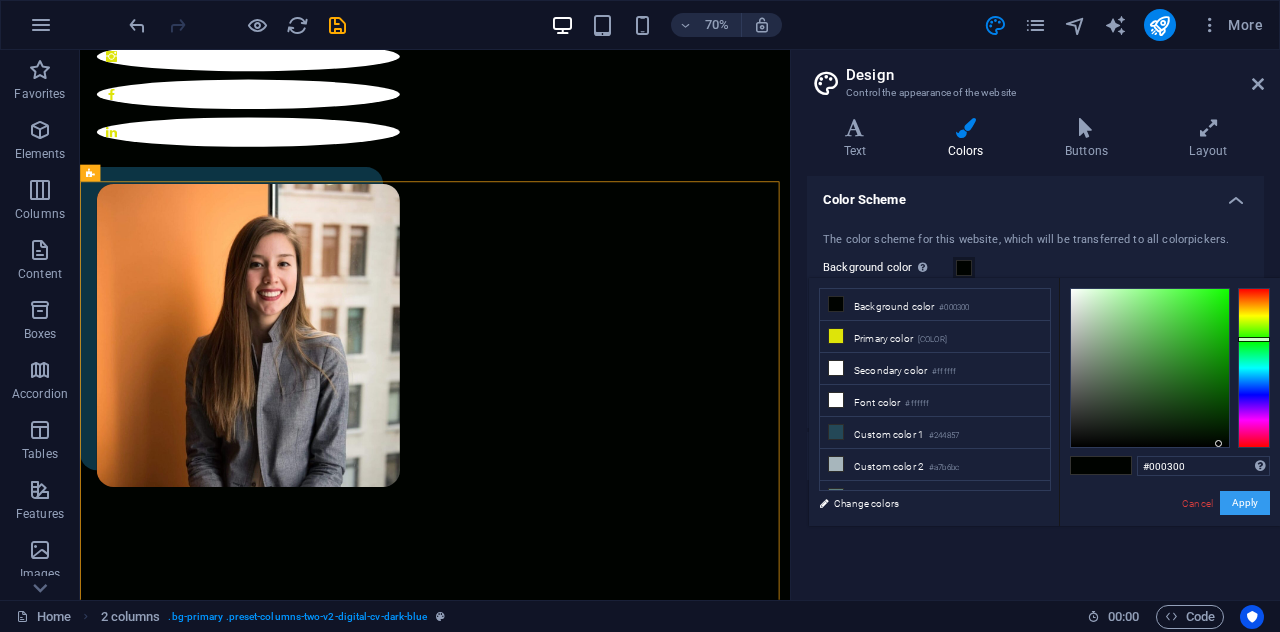 click on "Apply" at bounding box center (1245, 503) 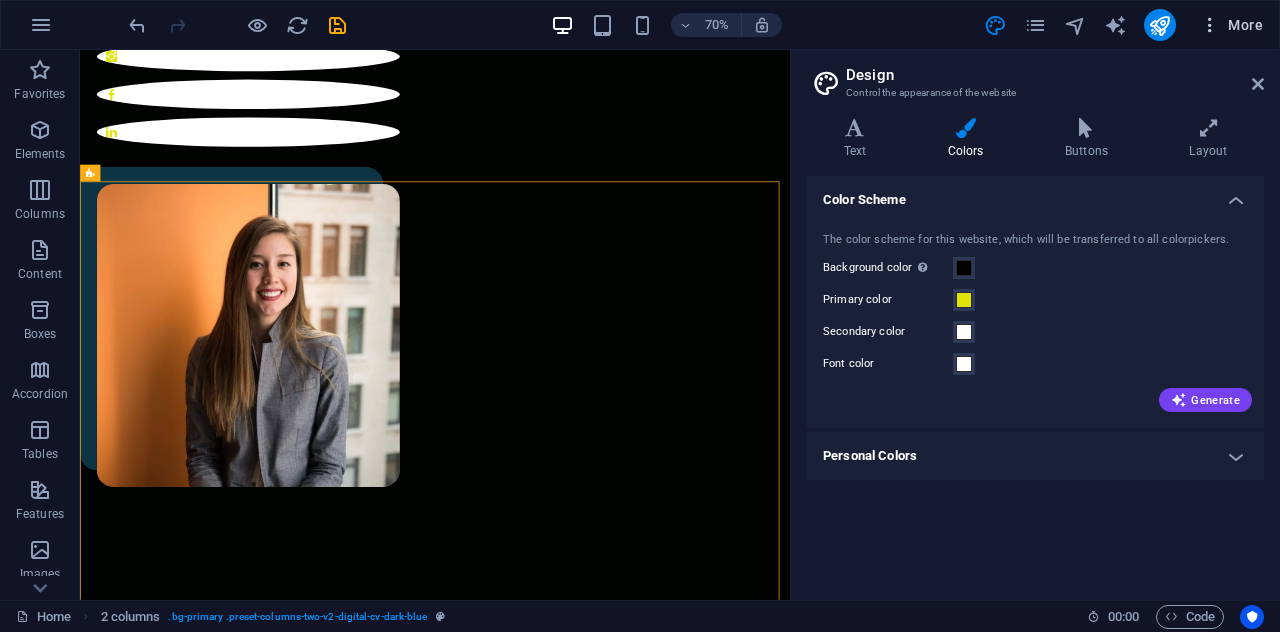 click on "More" at bounding box center [1231, 25] 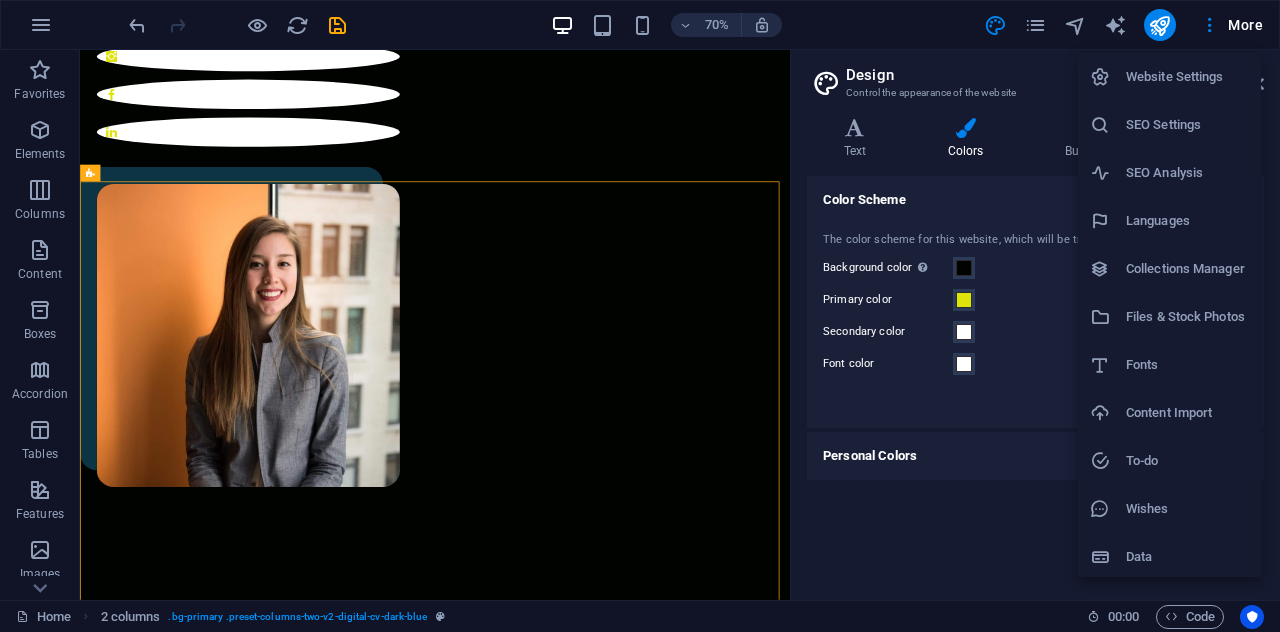 click at bounding box center (640, 316) 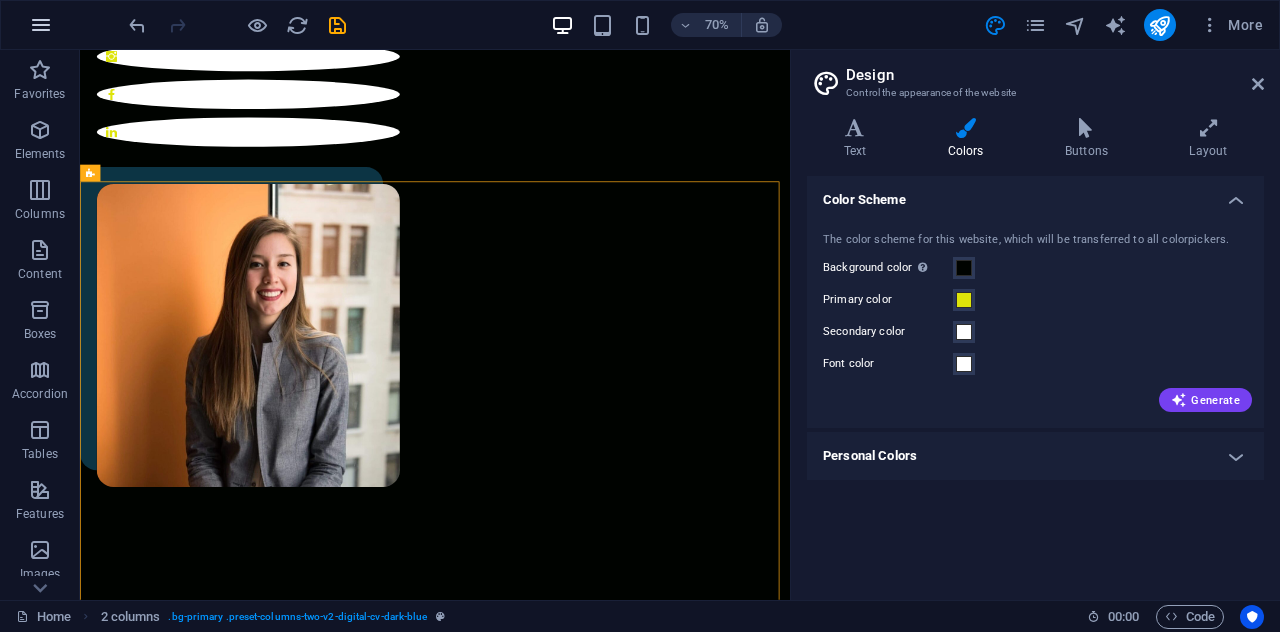 click at bounding box center [41, 25] 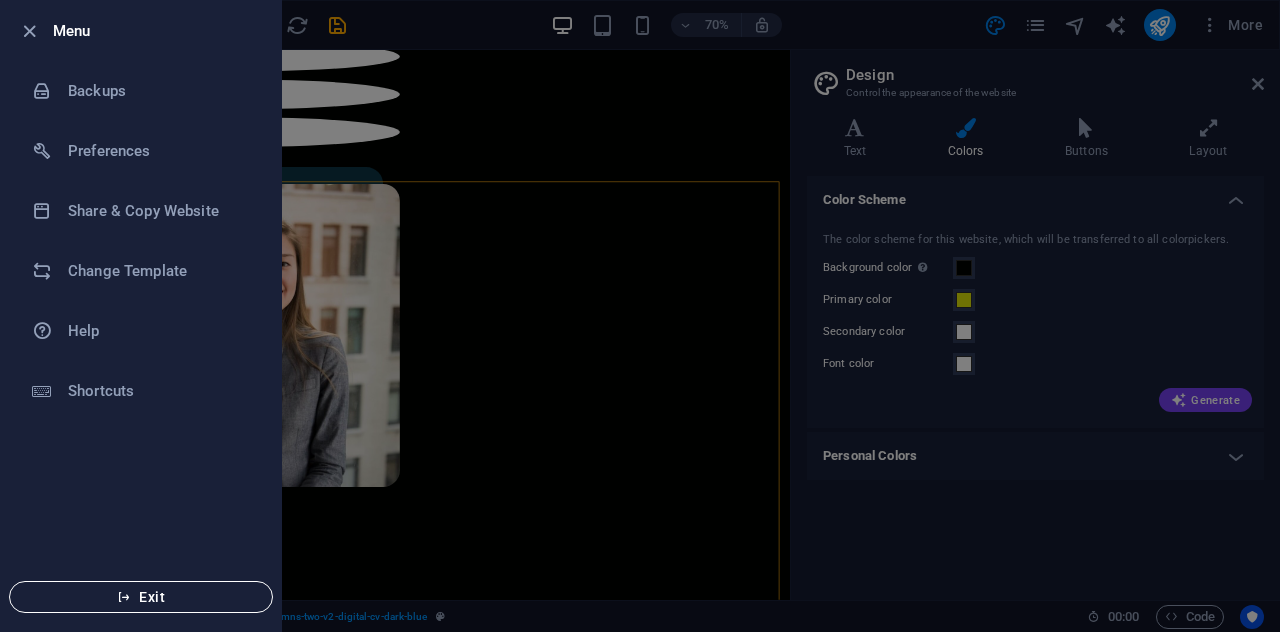 click on "Exit" at bounding box center [141, 597] 